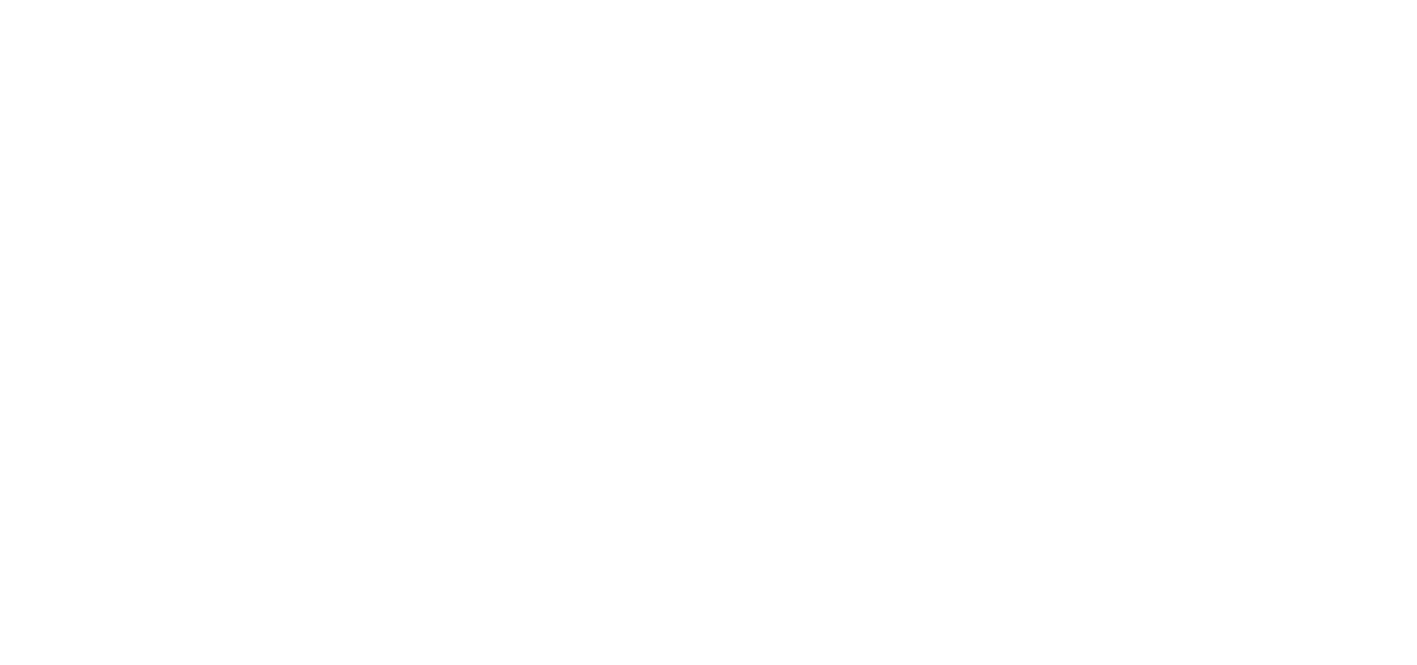 scroll, scrollTop: 0, scrollLeft: 0, axis: both 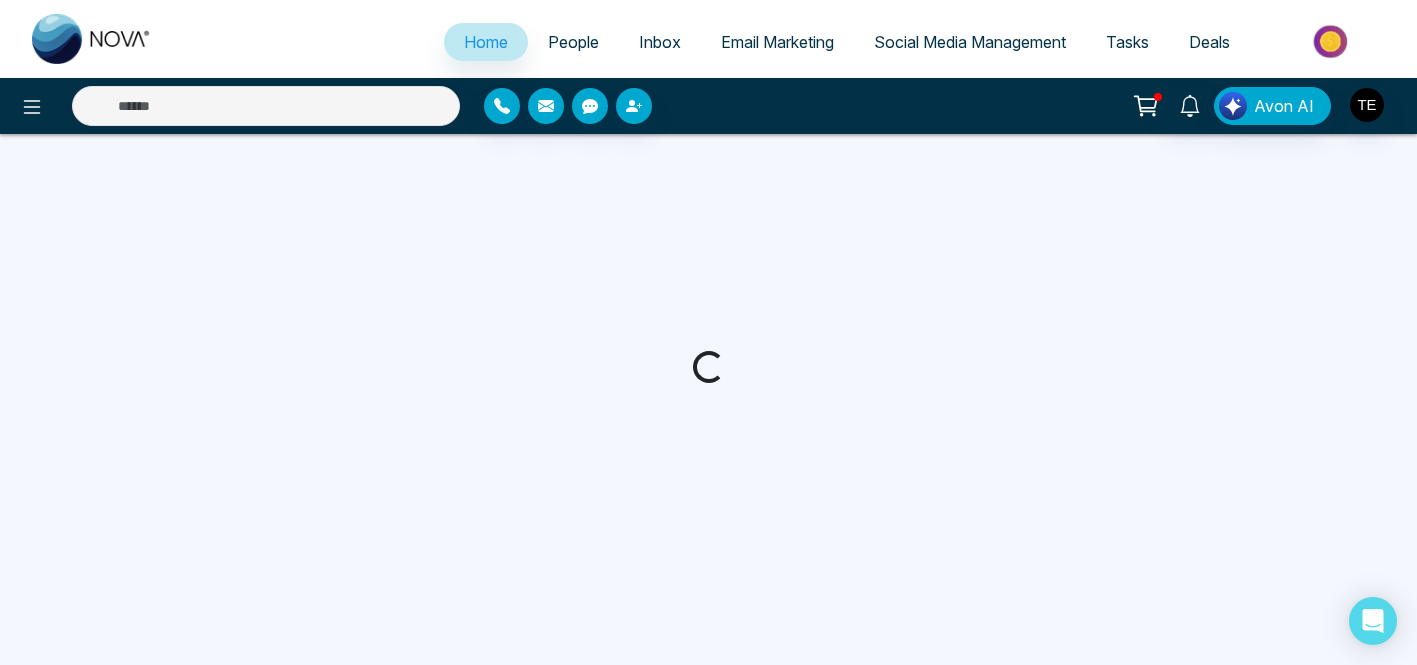 select on "*" 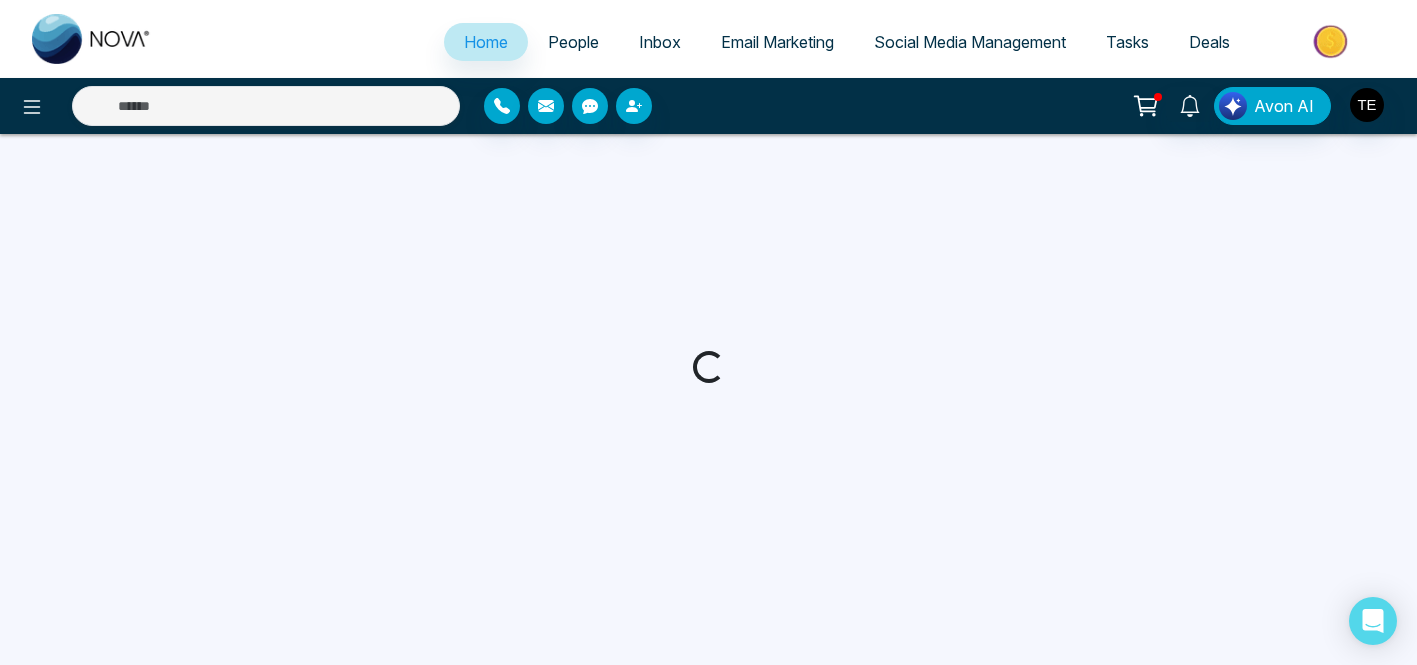 select on "*" 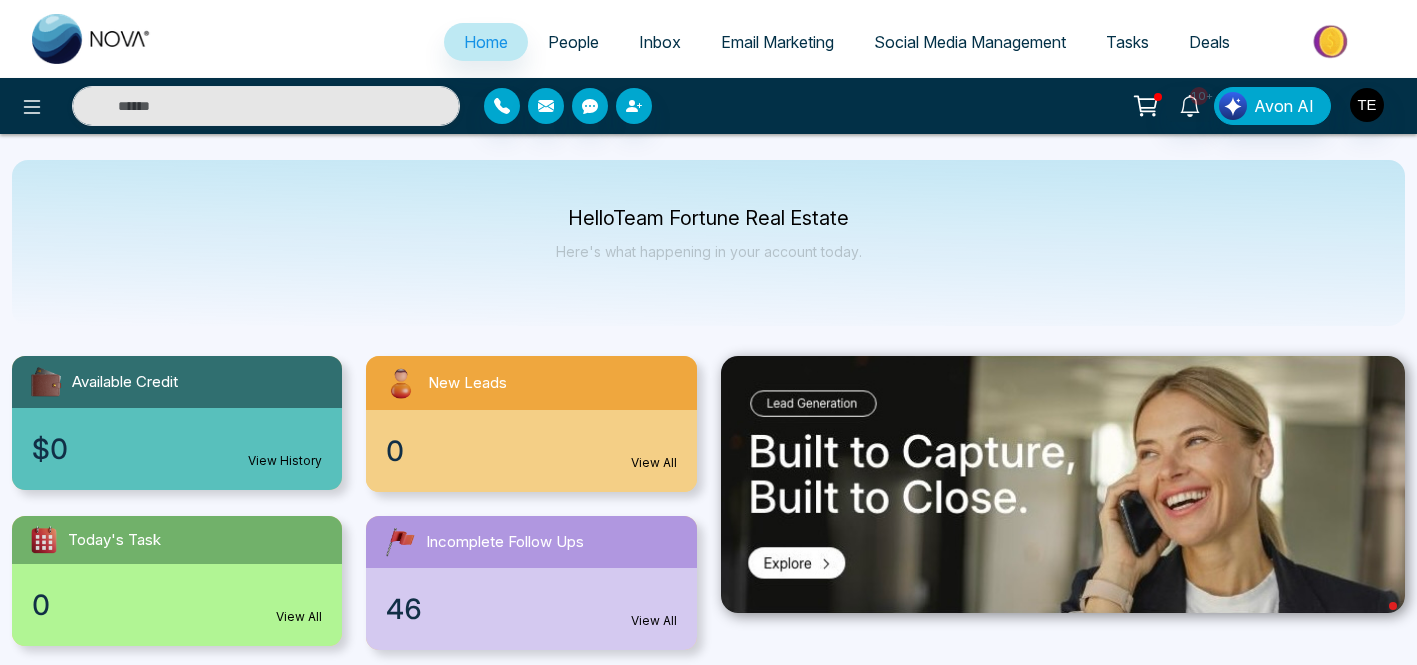 click on "People" at bounding box center [573, 42] 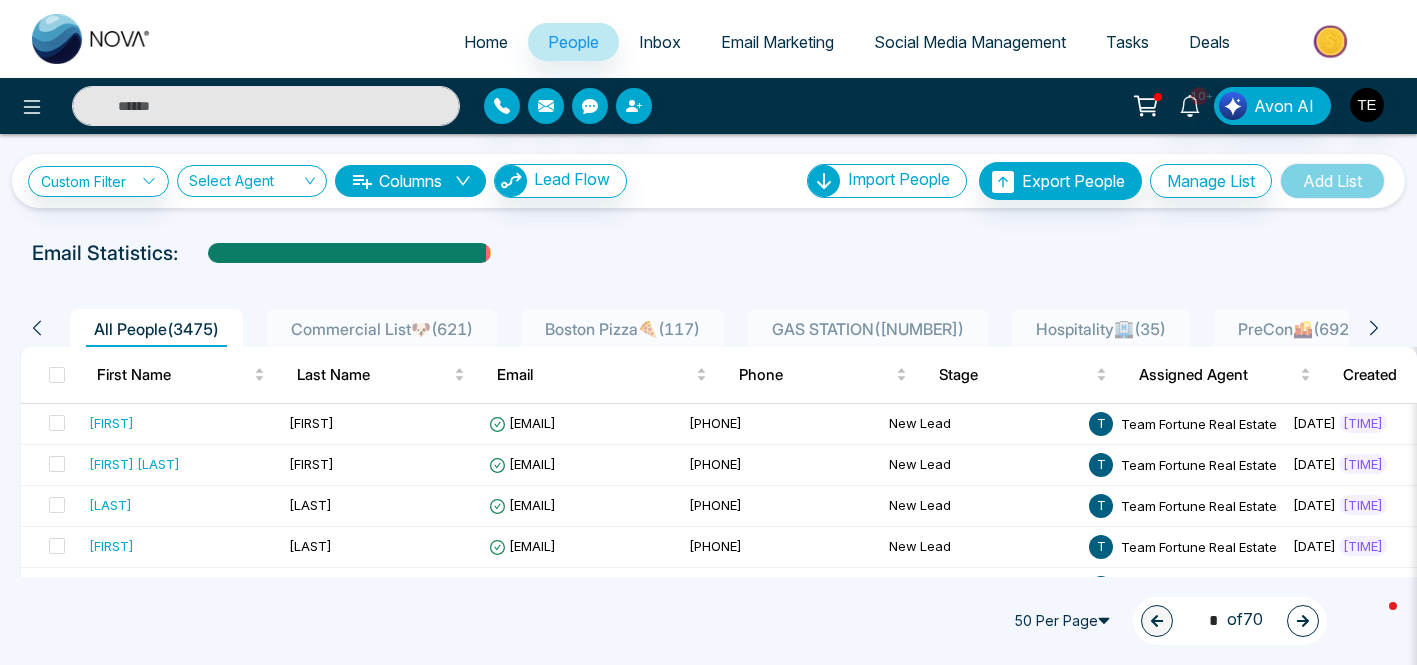 click on "Social Media Management" at bounding box center [970, 42] 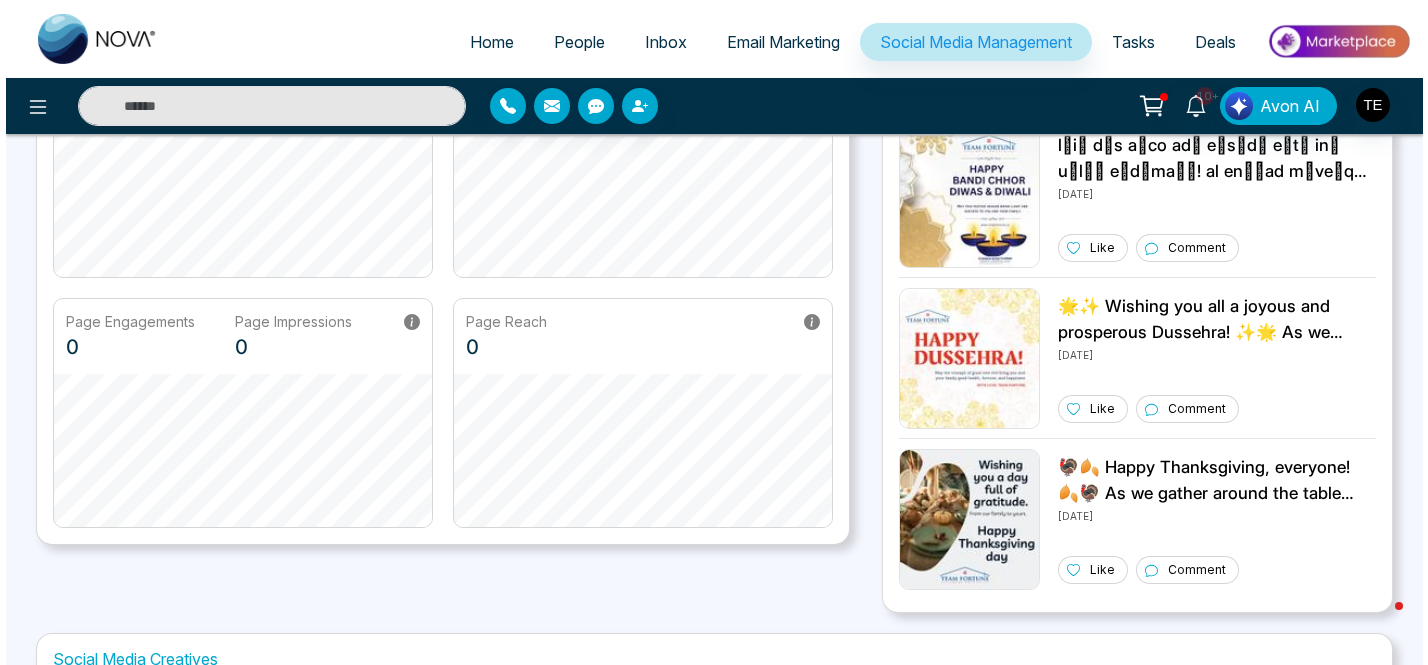 scroll, scrollTop: 0, scrollLeft: 0, axis: both 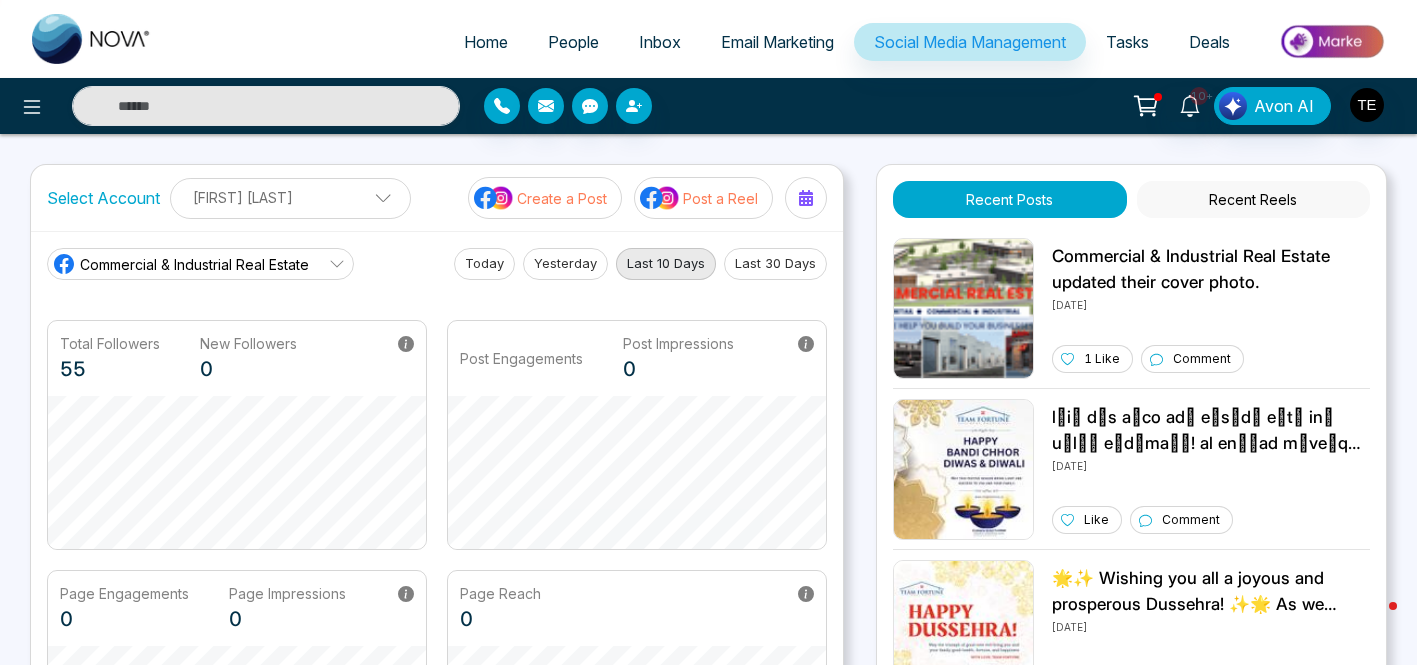 click on "[FIRST] [LAST]" at bounding box center (290, 197) 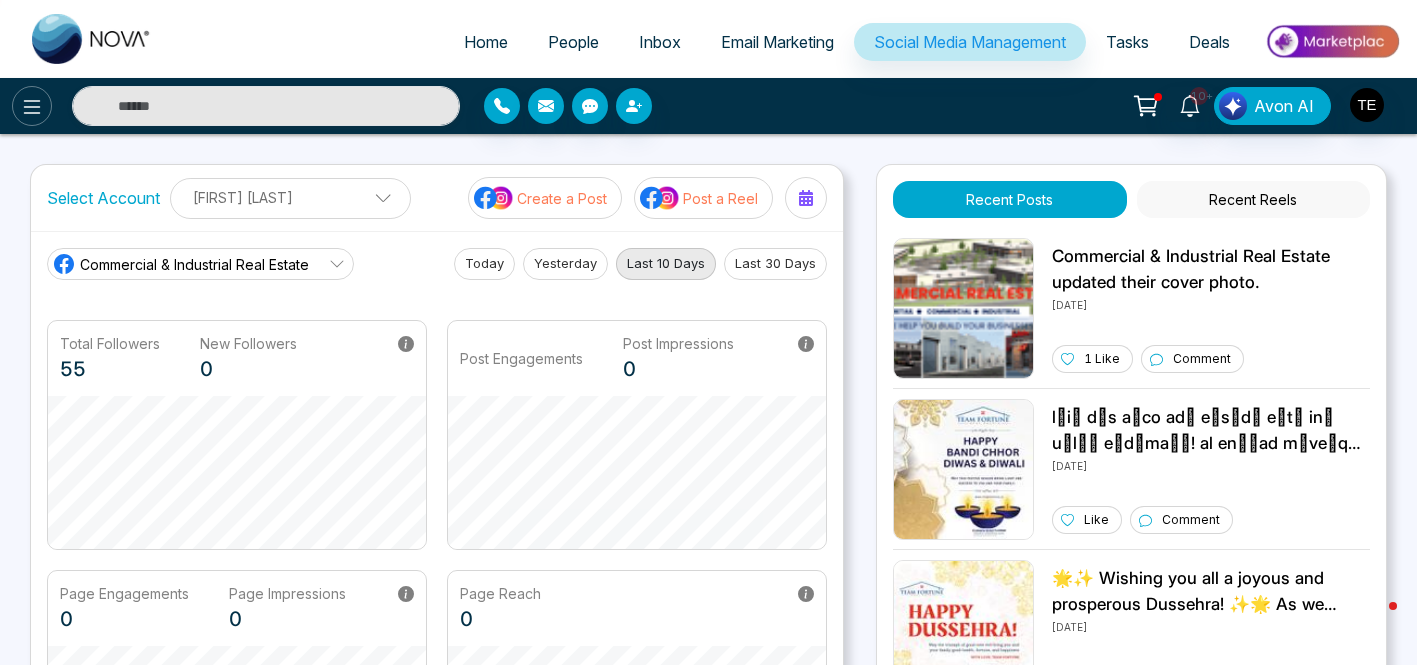 click 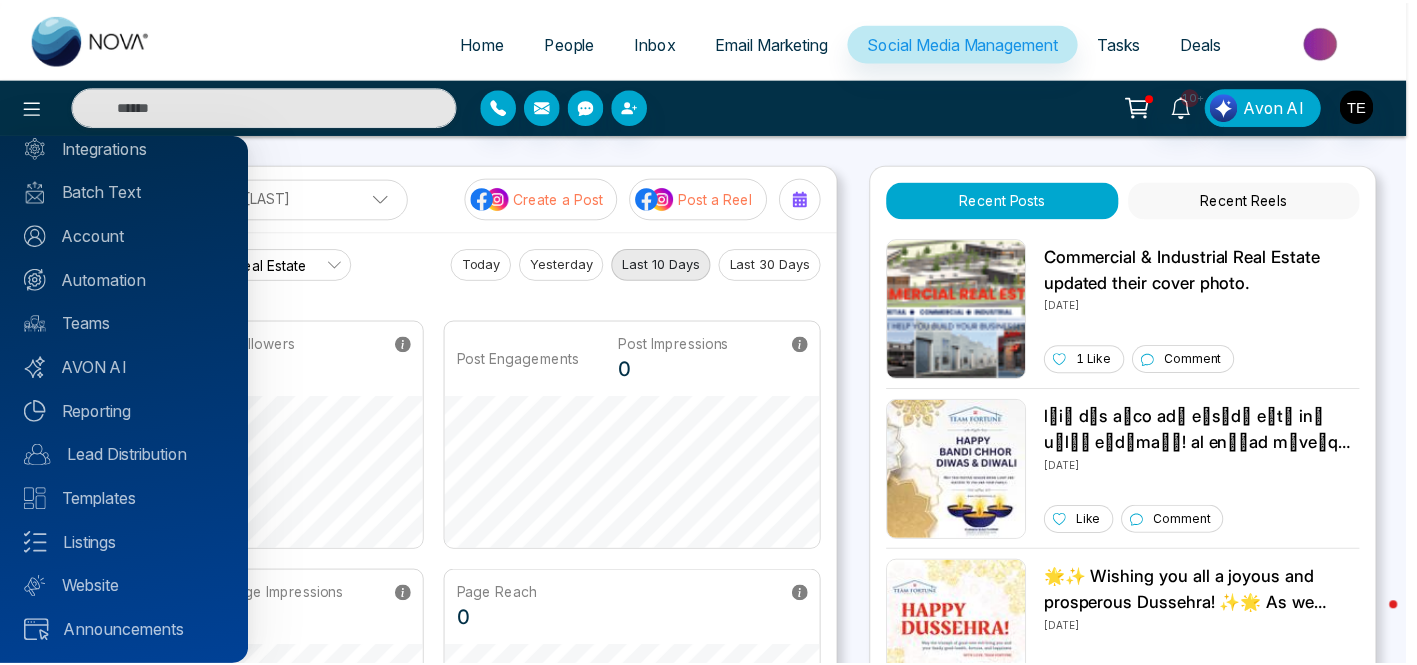 scroll, scrollTop: 121, scrollLeft: 0, axis: vertical 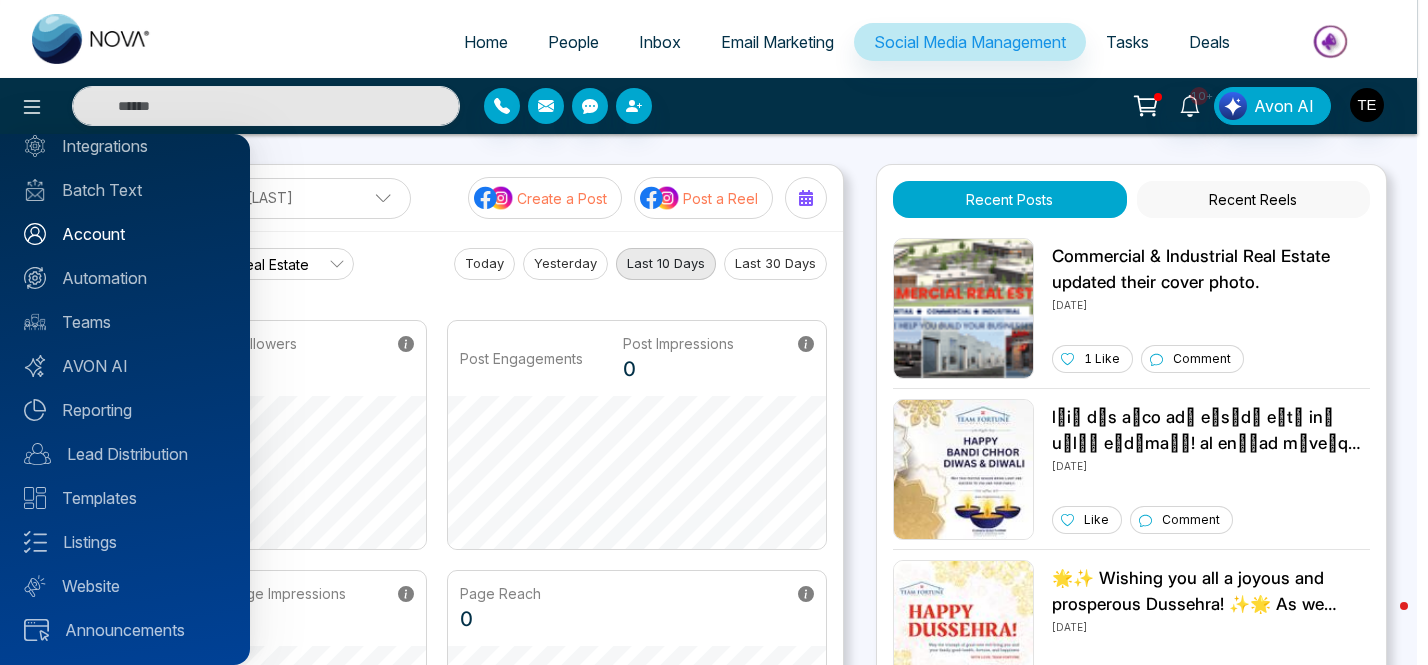 click on "Account" at bounding box center [125, 234] 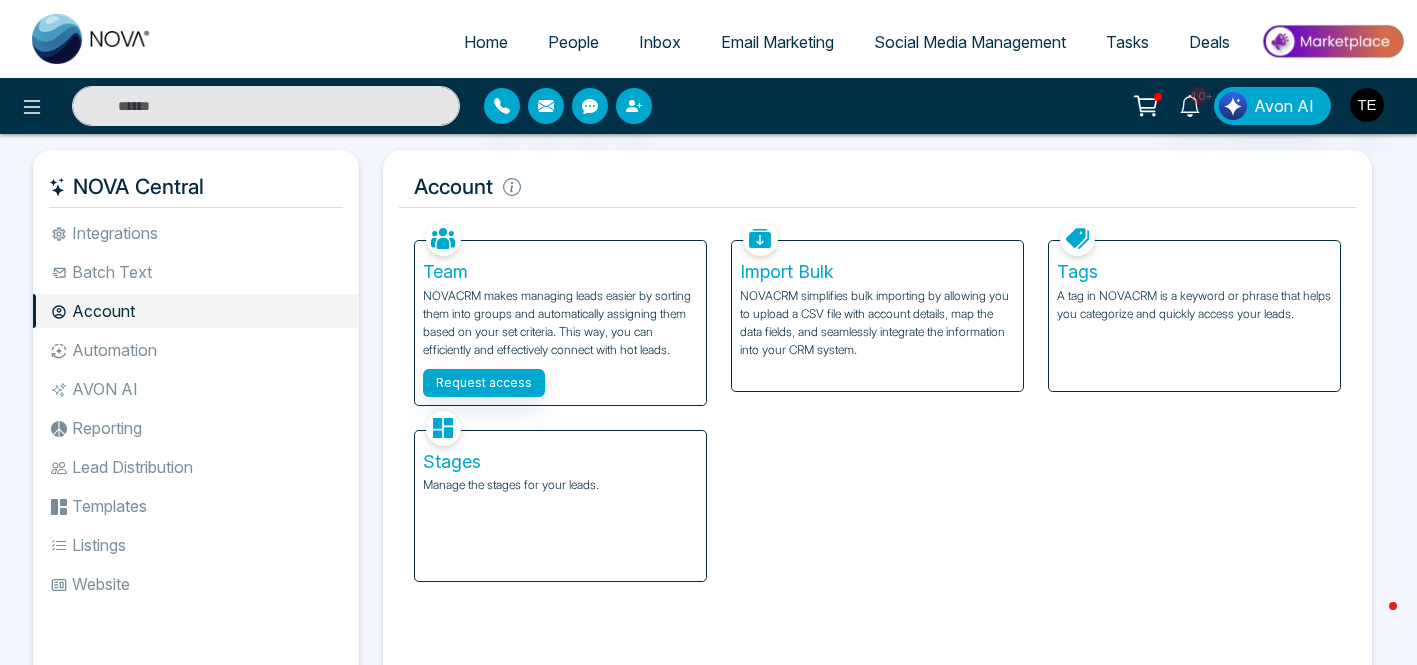 click on "Automation" at bounding box center (196, 350) 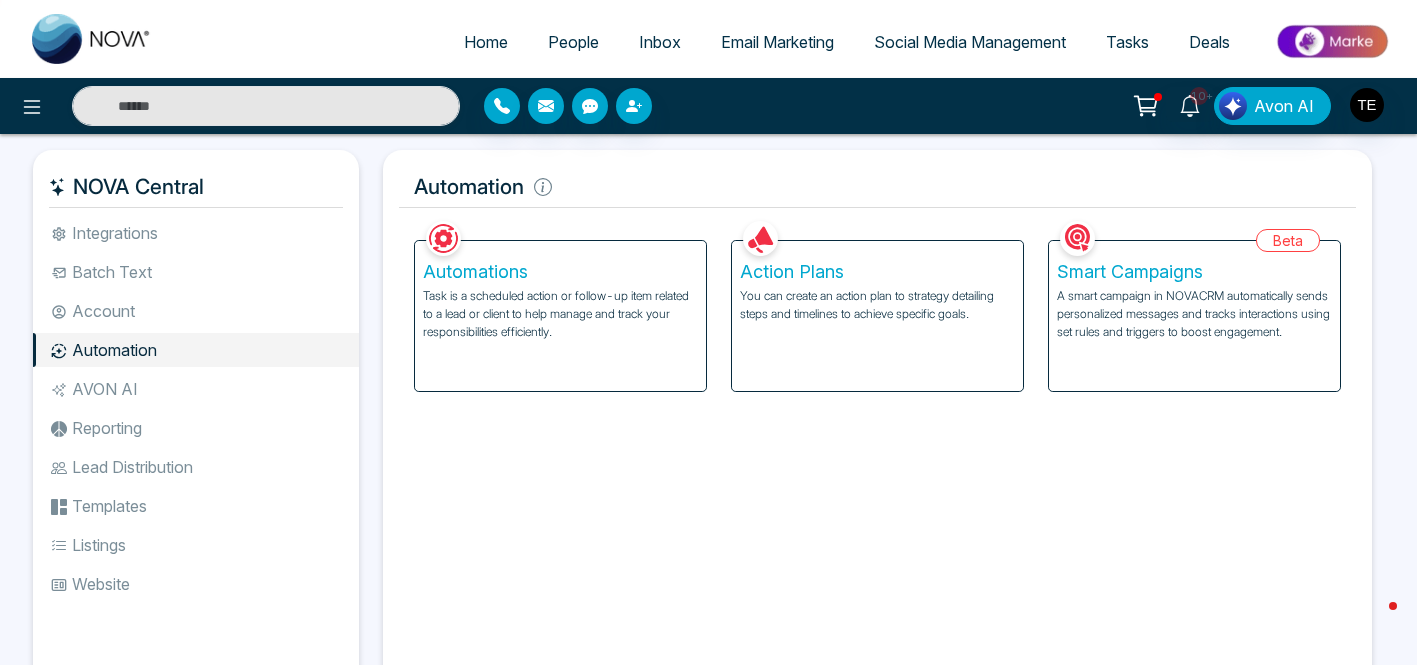 click on "Task is a scheduled action or follow-up item related to a lead or client to help manage and track your responsibilities efficiently." at bounding box center [560, 314] 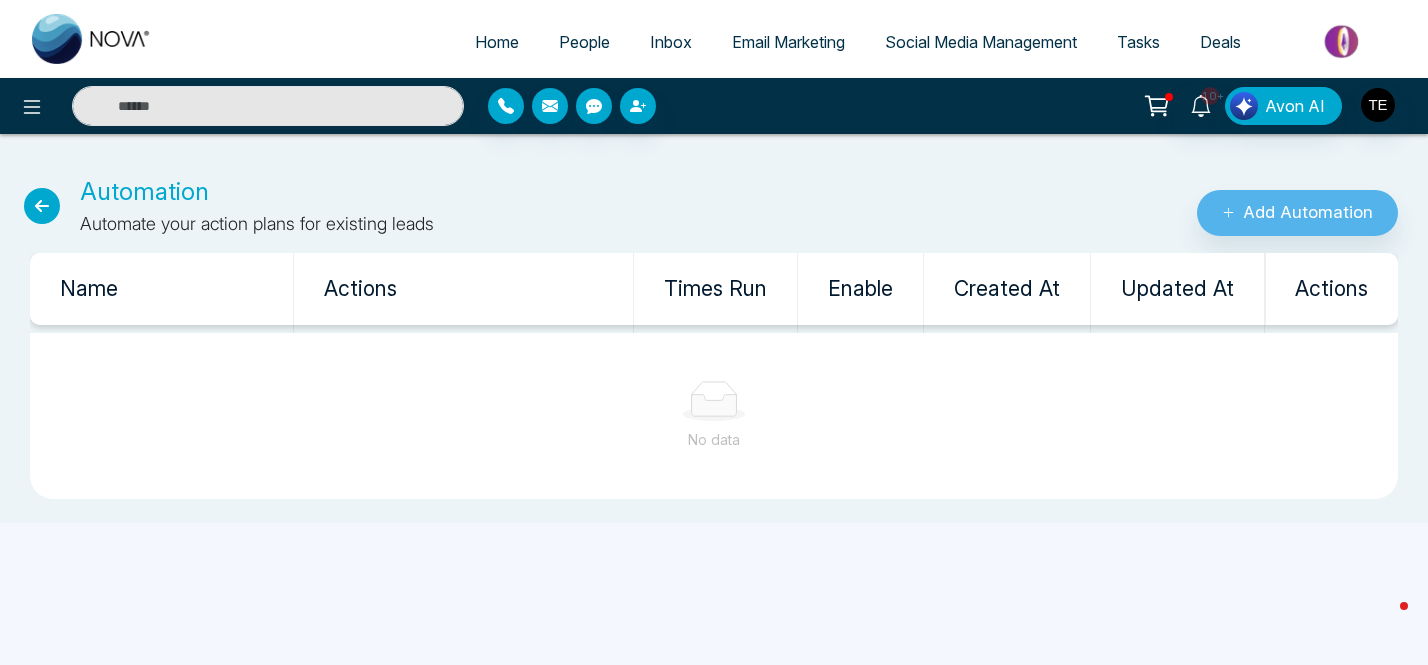click on "Home" at bounding box center [497, 42] 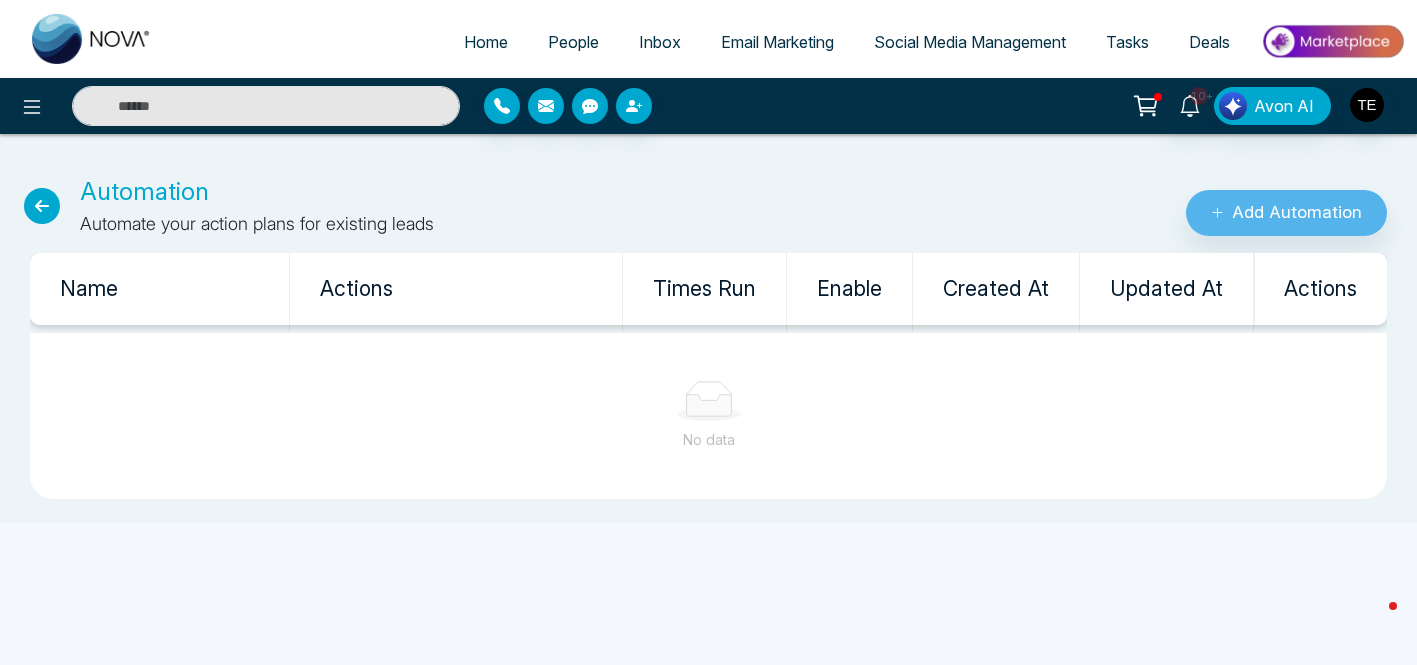 select on "*" 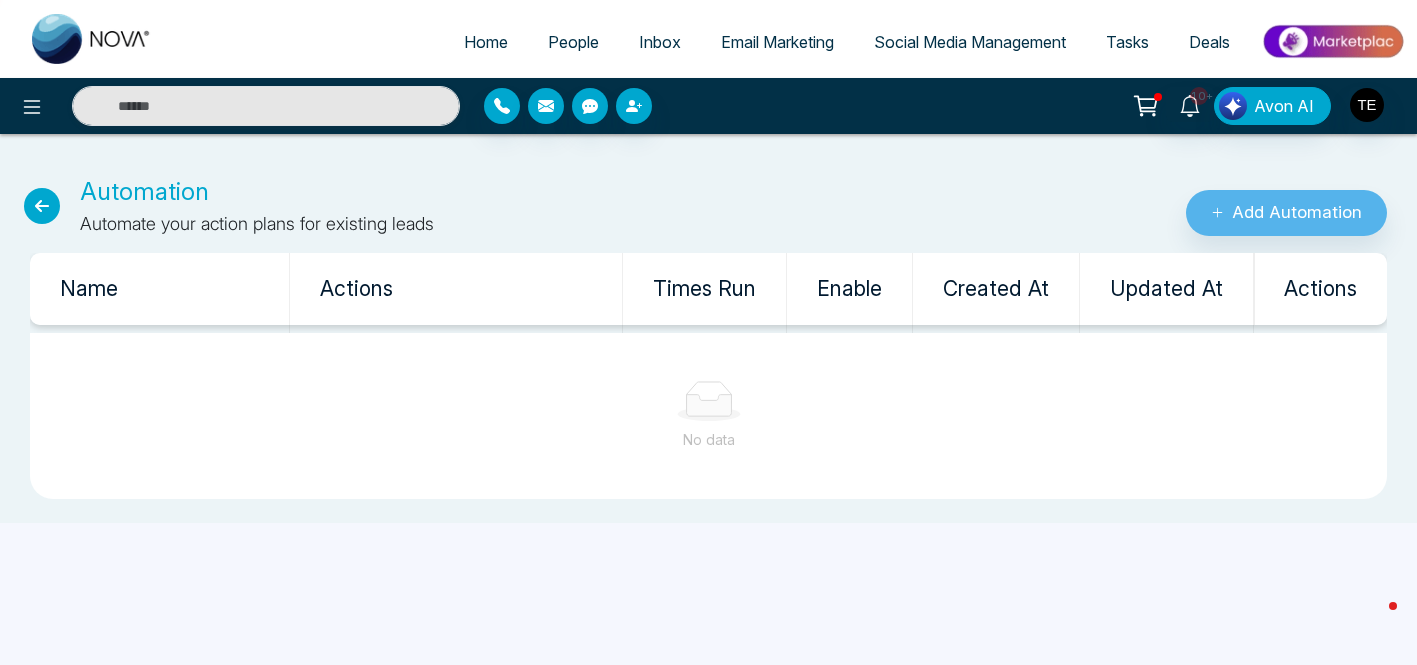 select on "*" 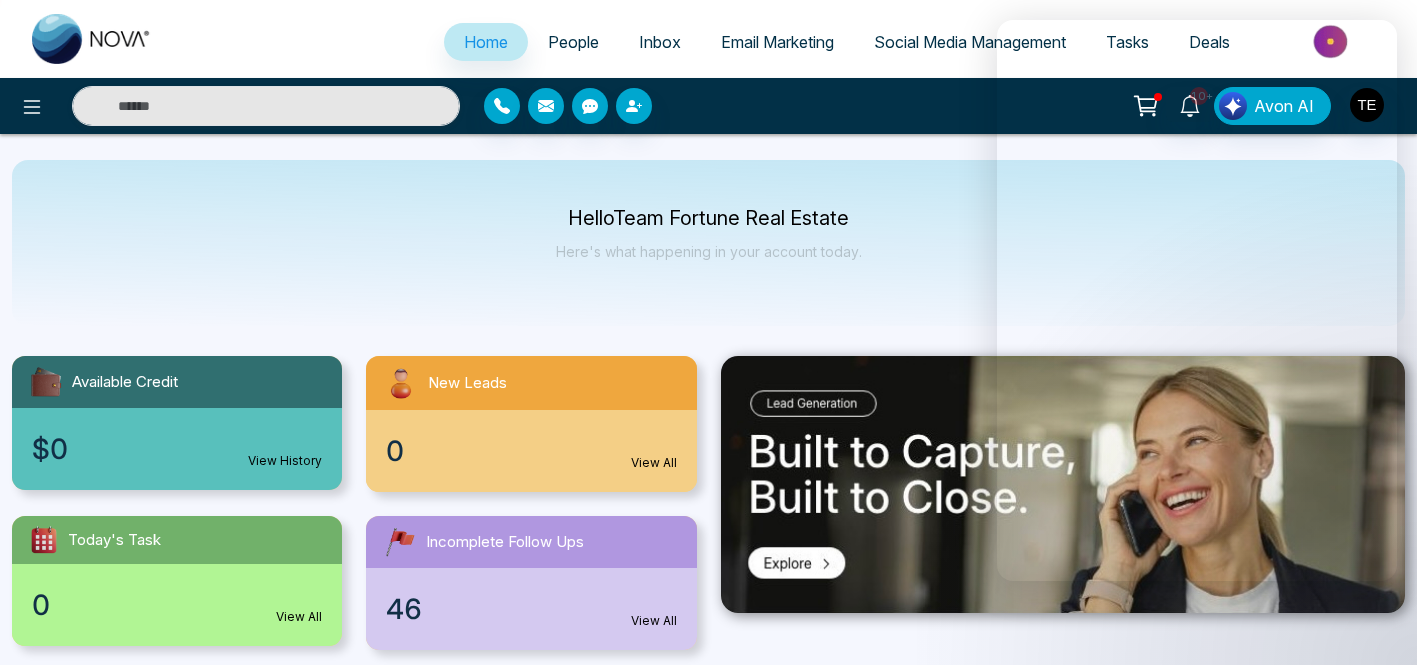click on "People" at bounding box center (573, 42) 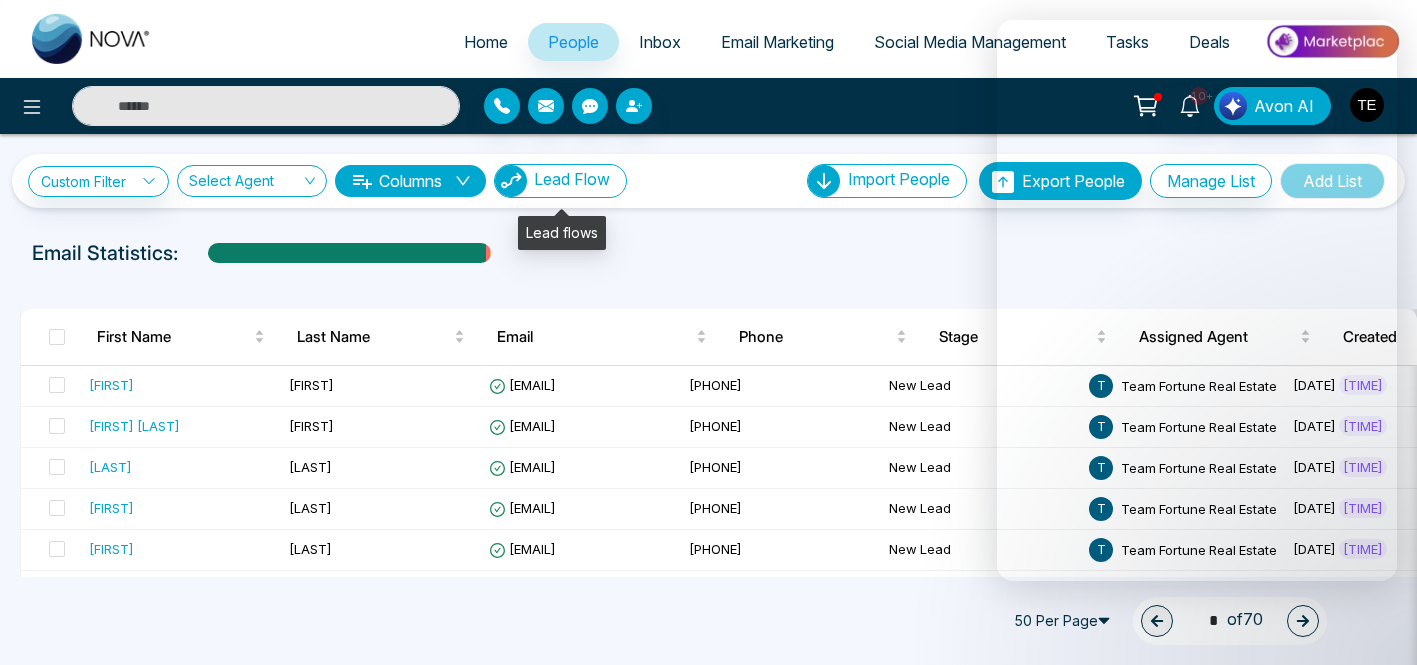 click on "Lead Flow" at bounding box center (572, 179) 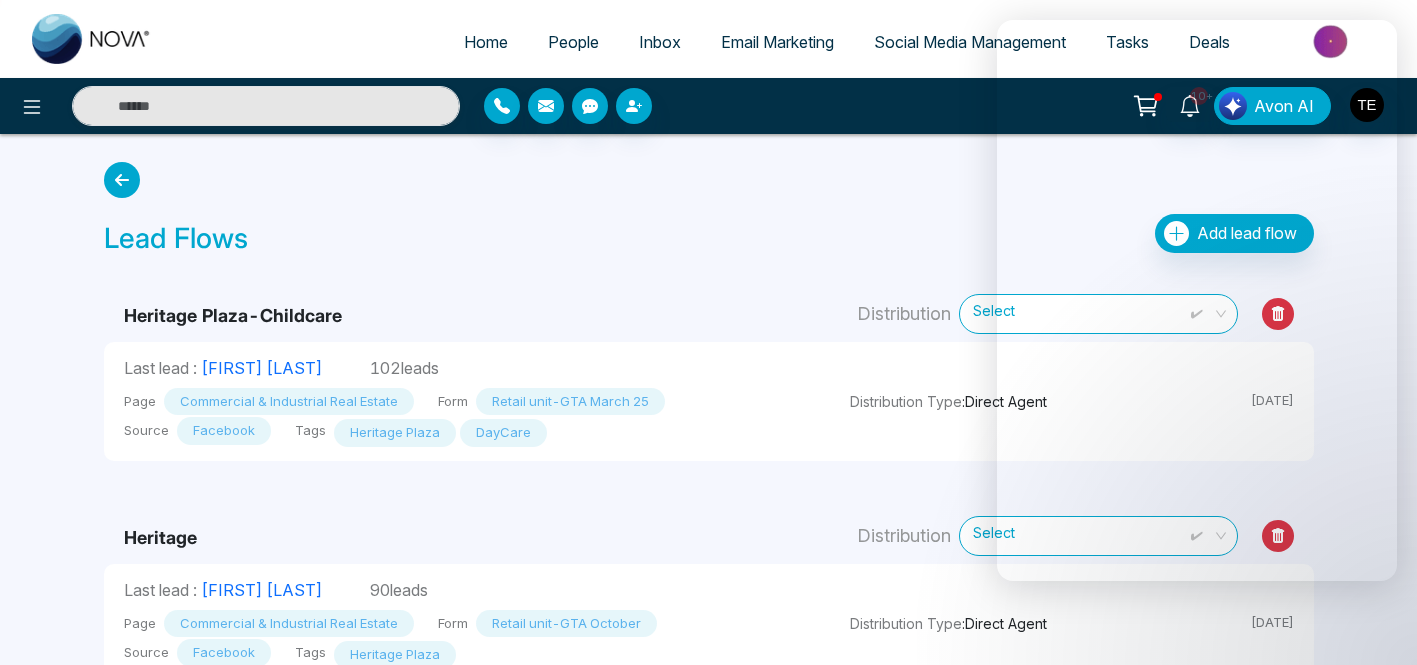 scroll, scrollTop: 37, scrollLeft: 0, axis: vertical 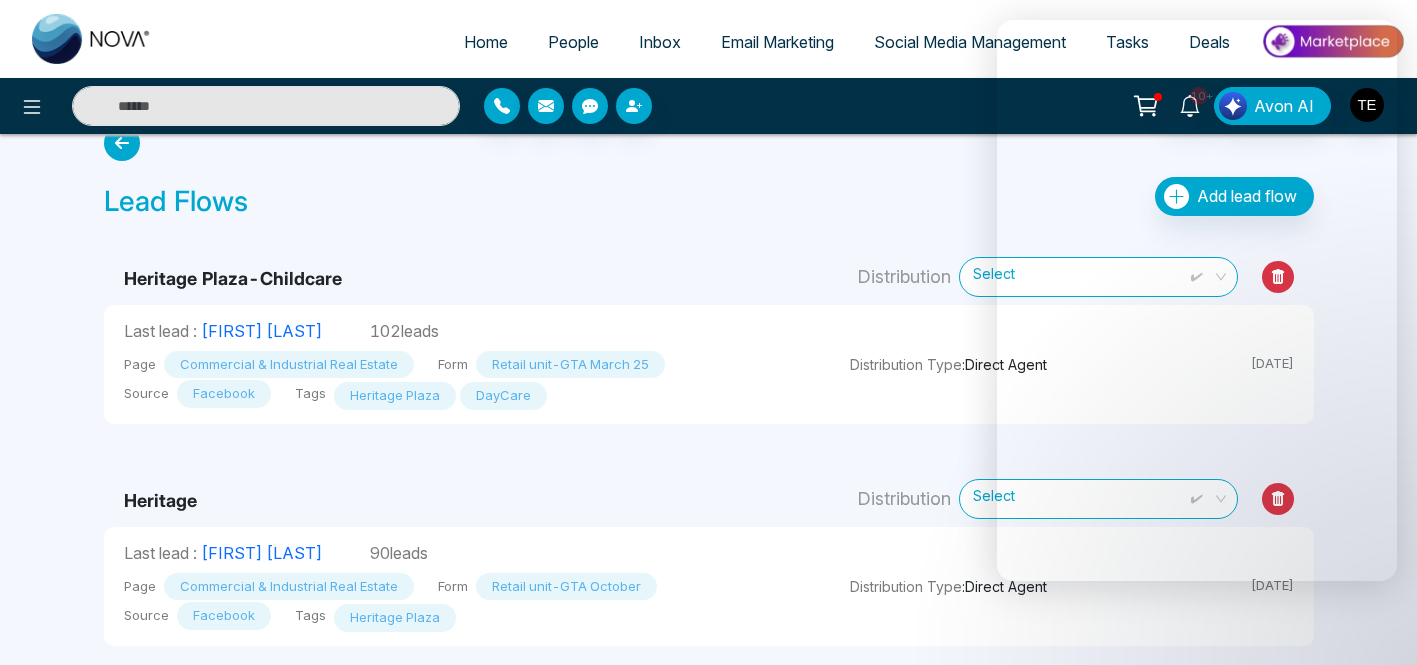 click on "Lead Flows   Add lead flow" at bounding box center (709, 202) 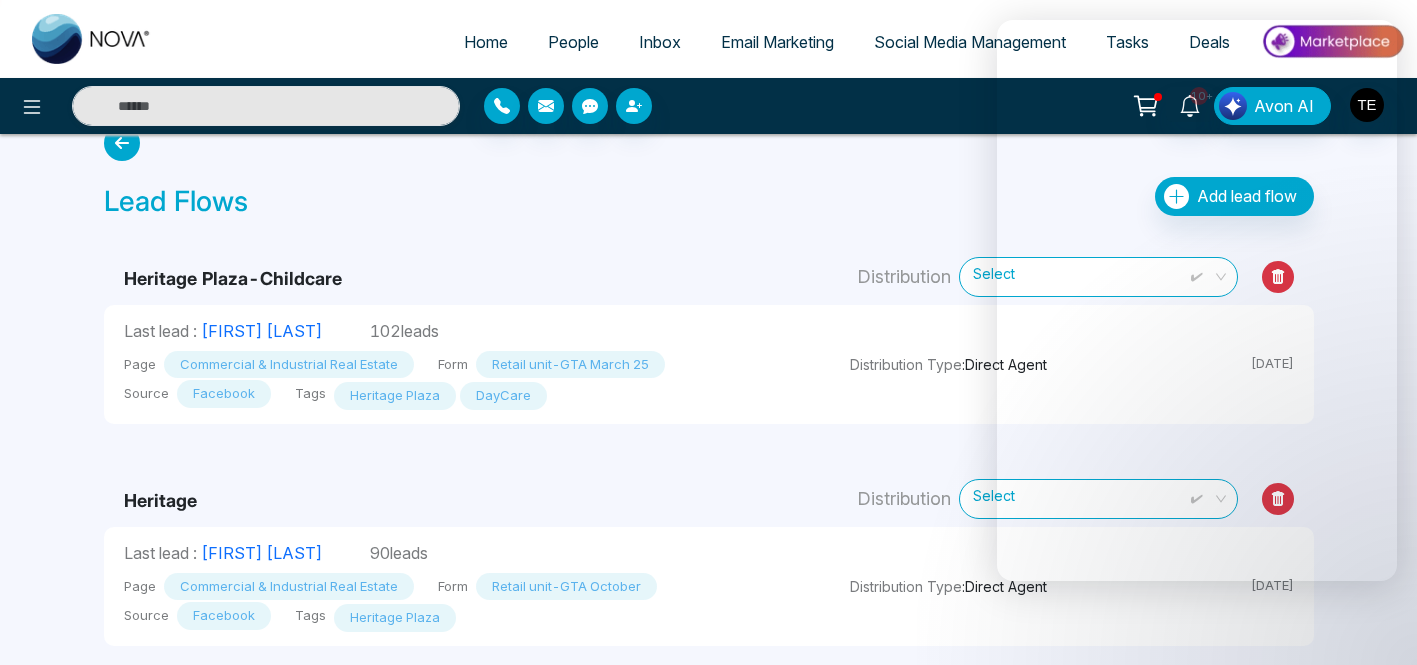 click on "Heritage" at bounding box center [467, 475] 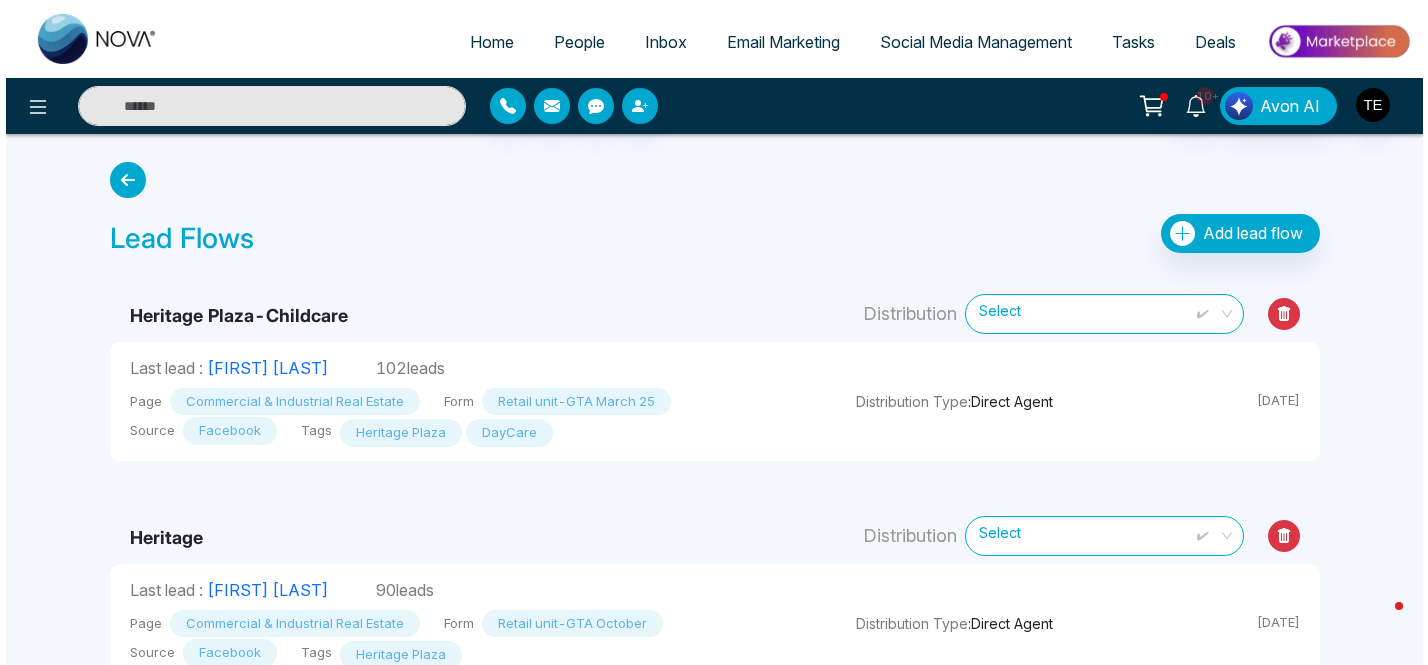 scroll, scrollTop: 37, scrollLeft: 0, axis: vertical 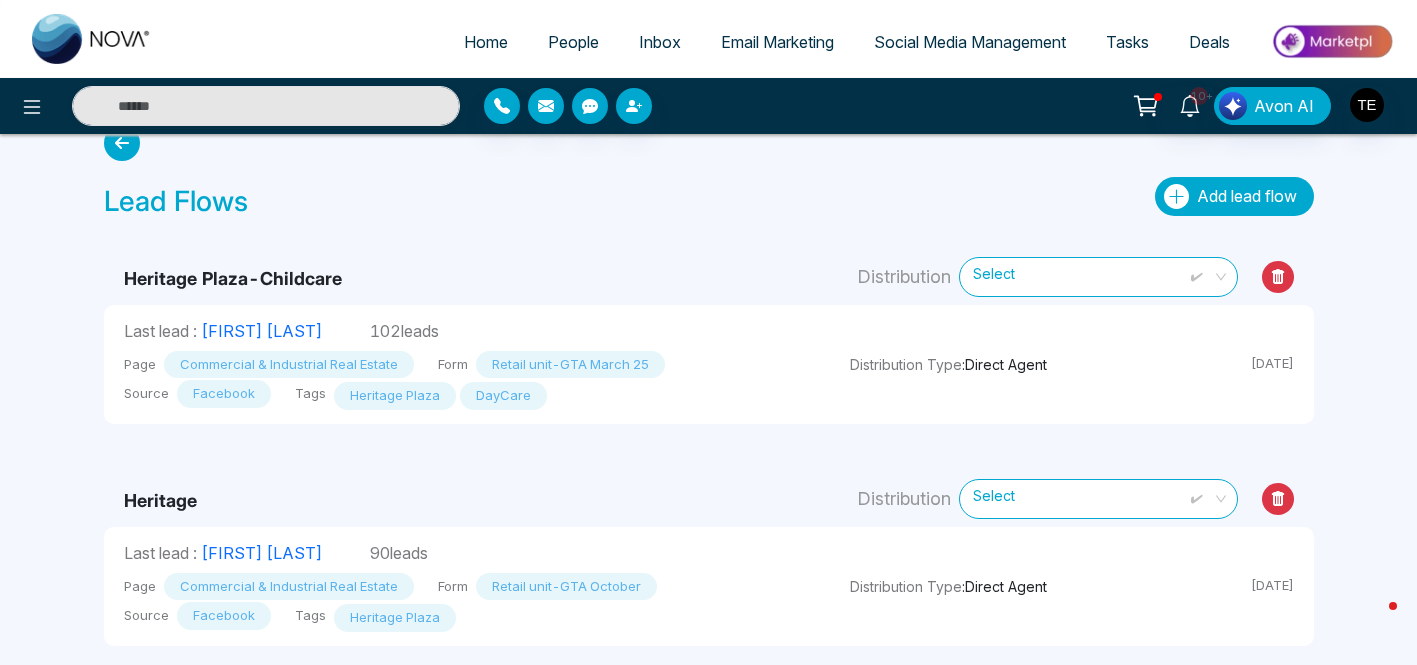 click on "Add lead flow" at bounding box center (1247, 196) 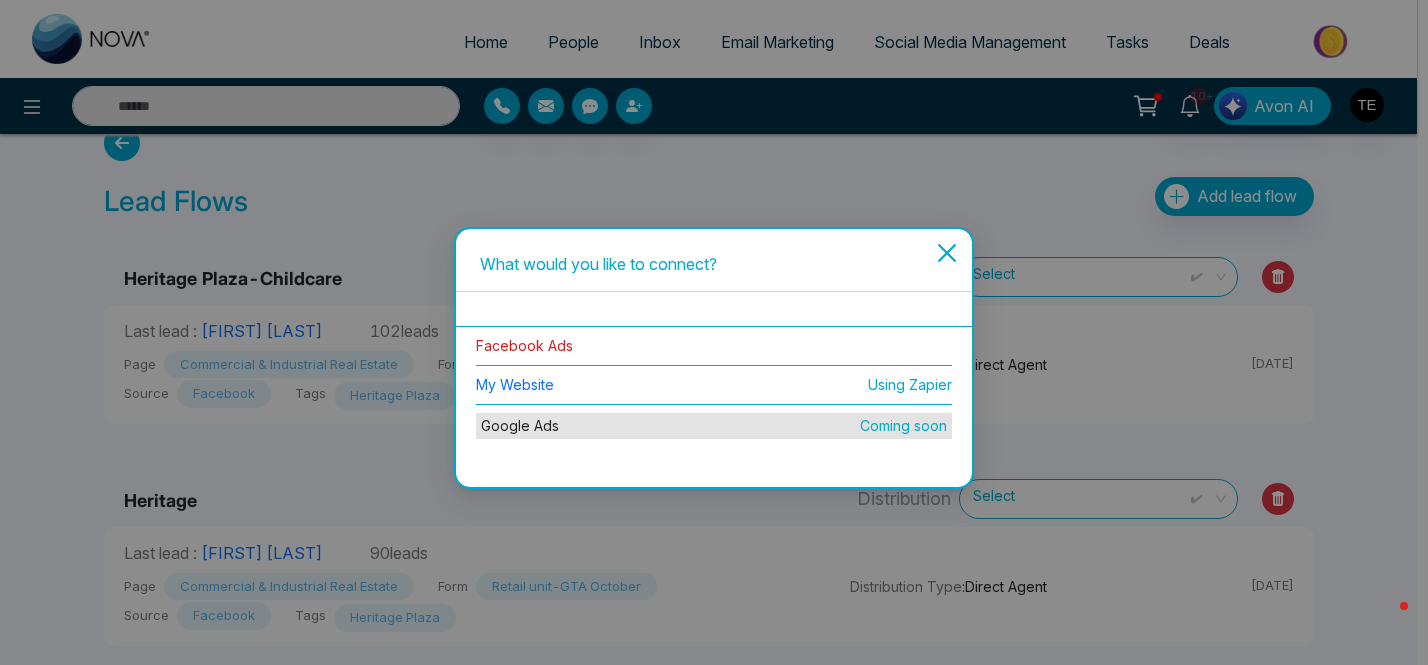 click on "Facebook Ads" at bounding box center (524, 345) 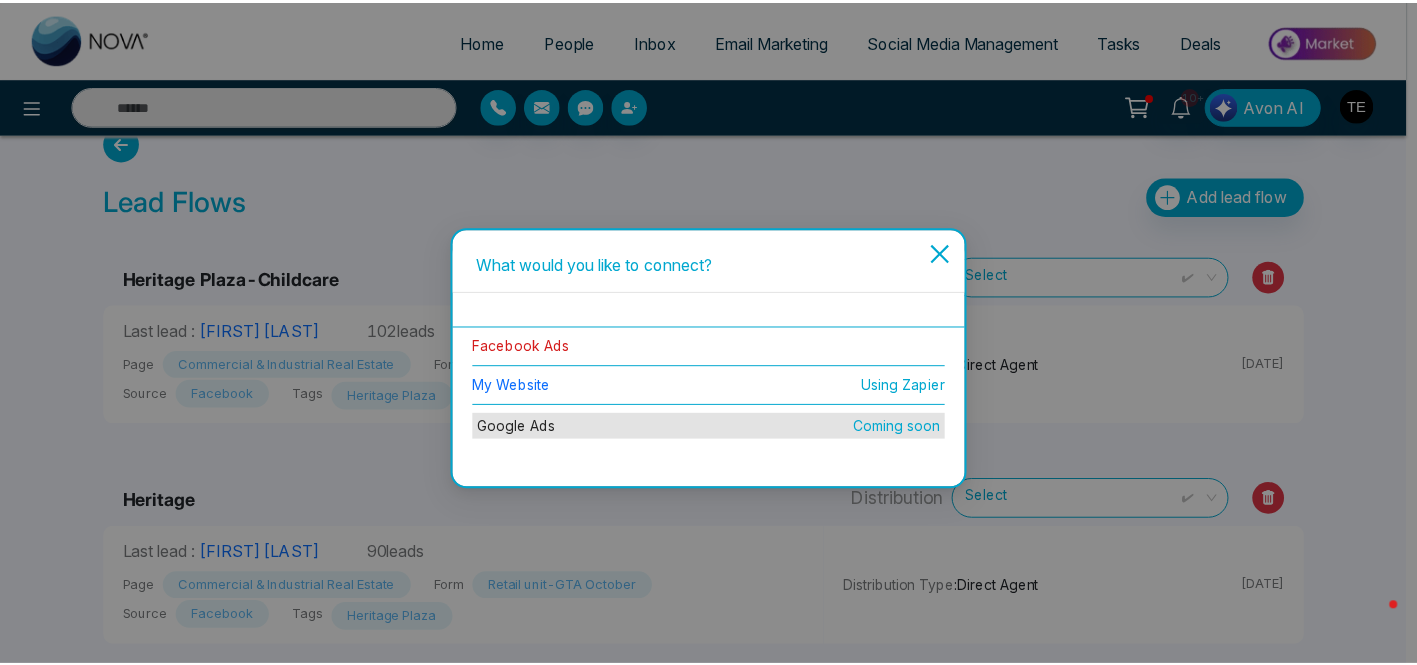 scroll, scrollTop: 0, scrollLeft: 0, axis: both 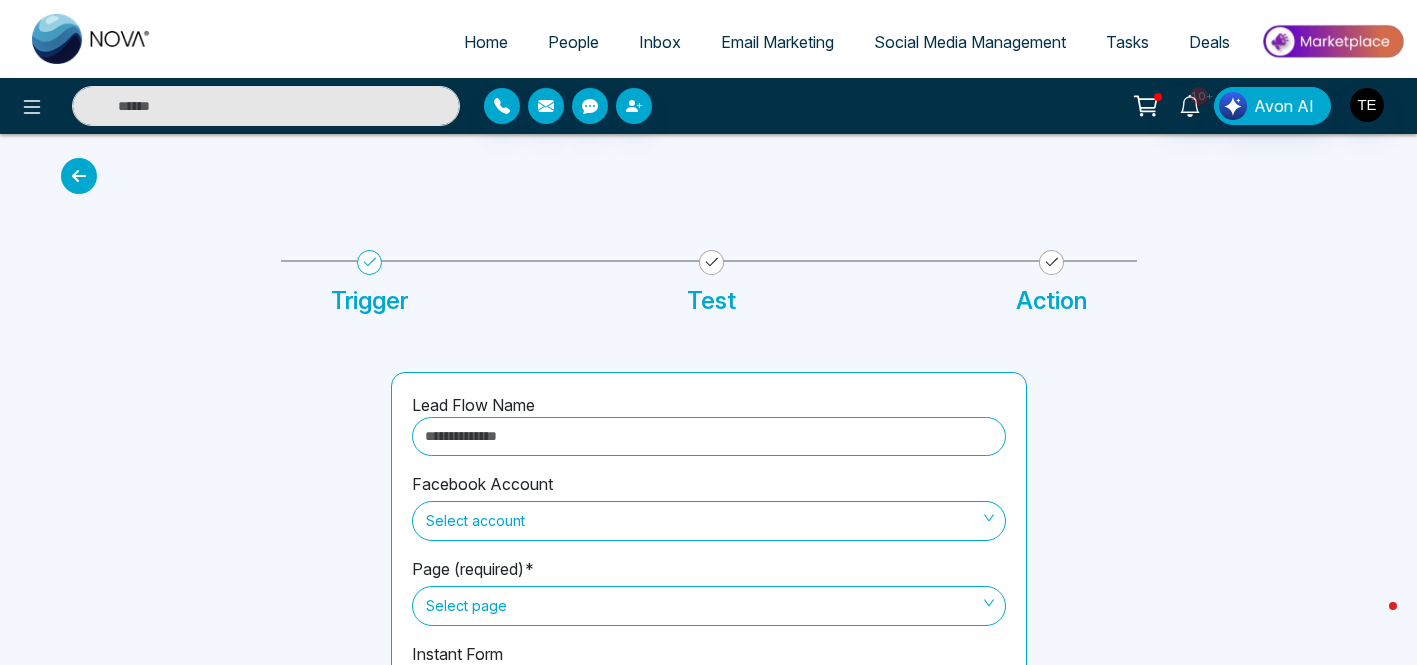 click at bounding box center [709, 436] 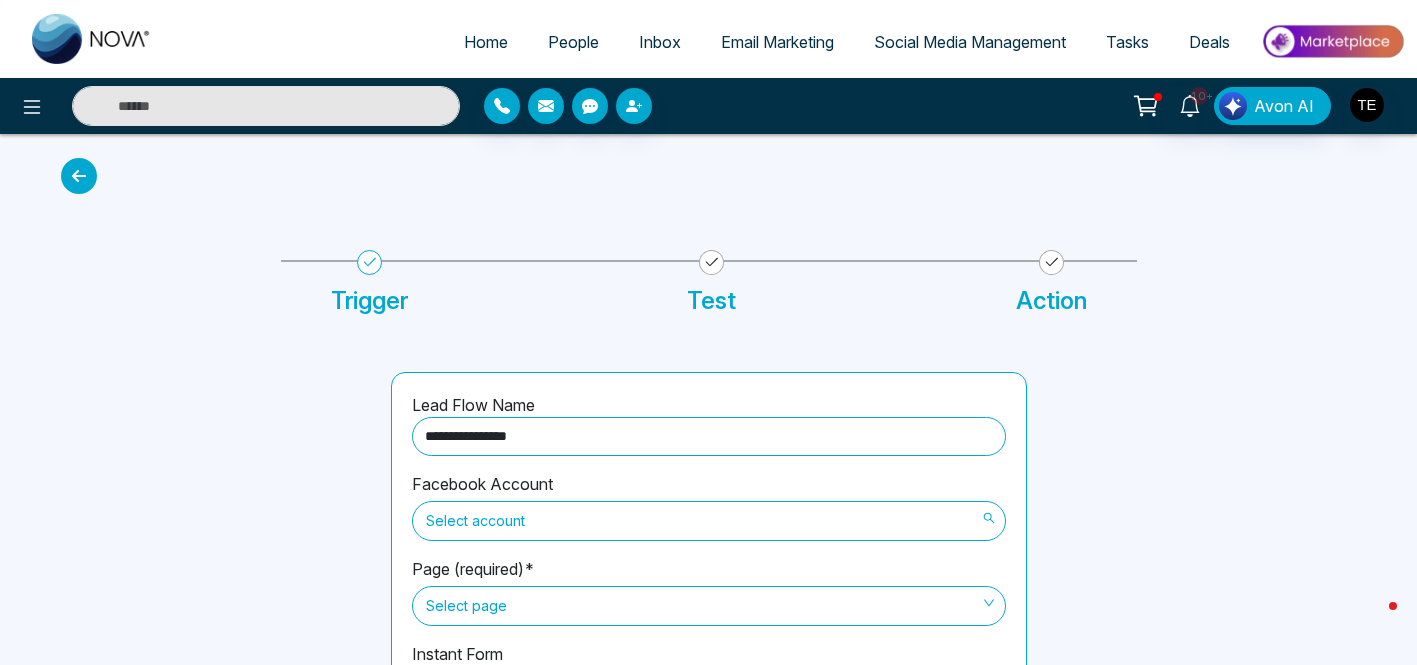 click on "Select account" at bounding box center (709, 521) 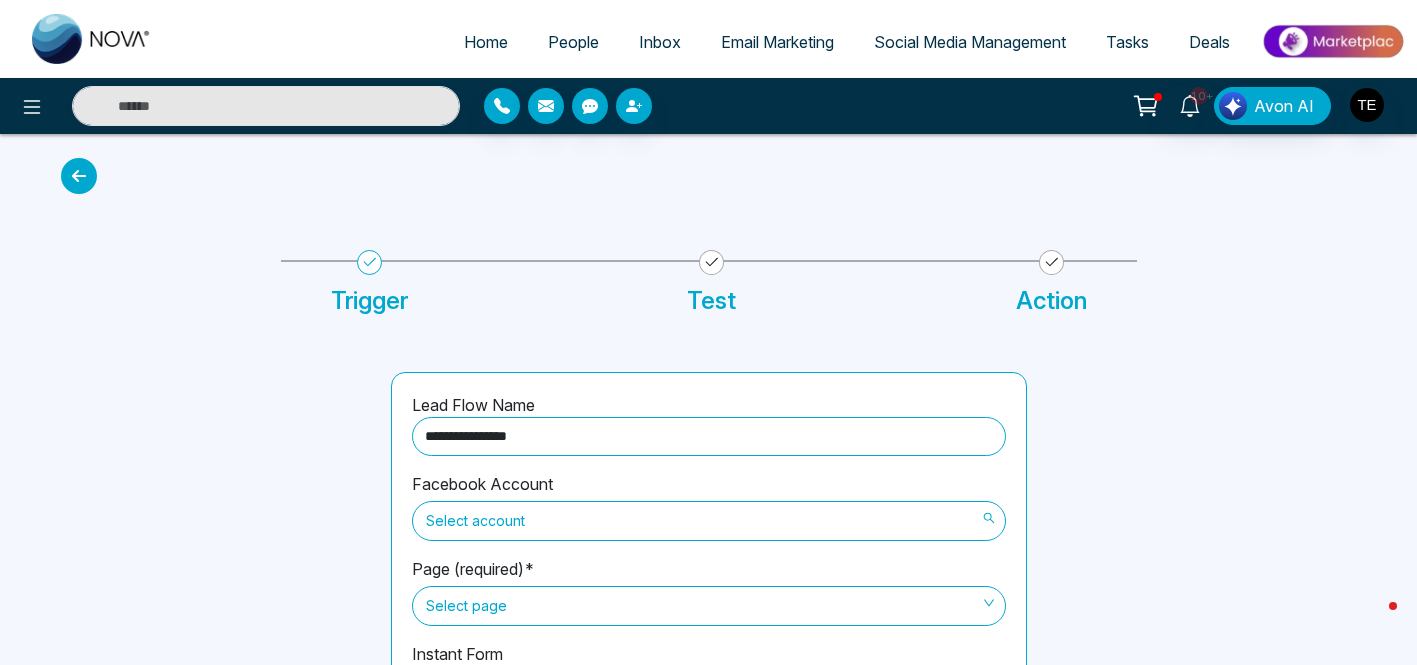 type on "**********" 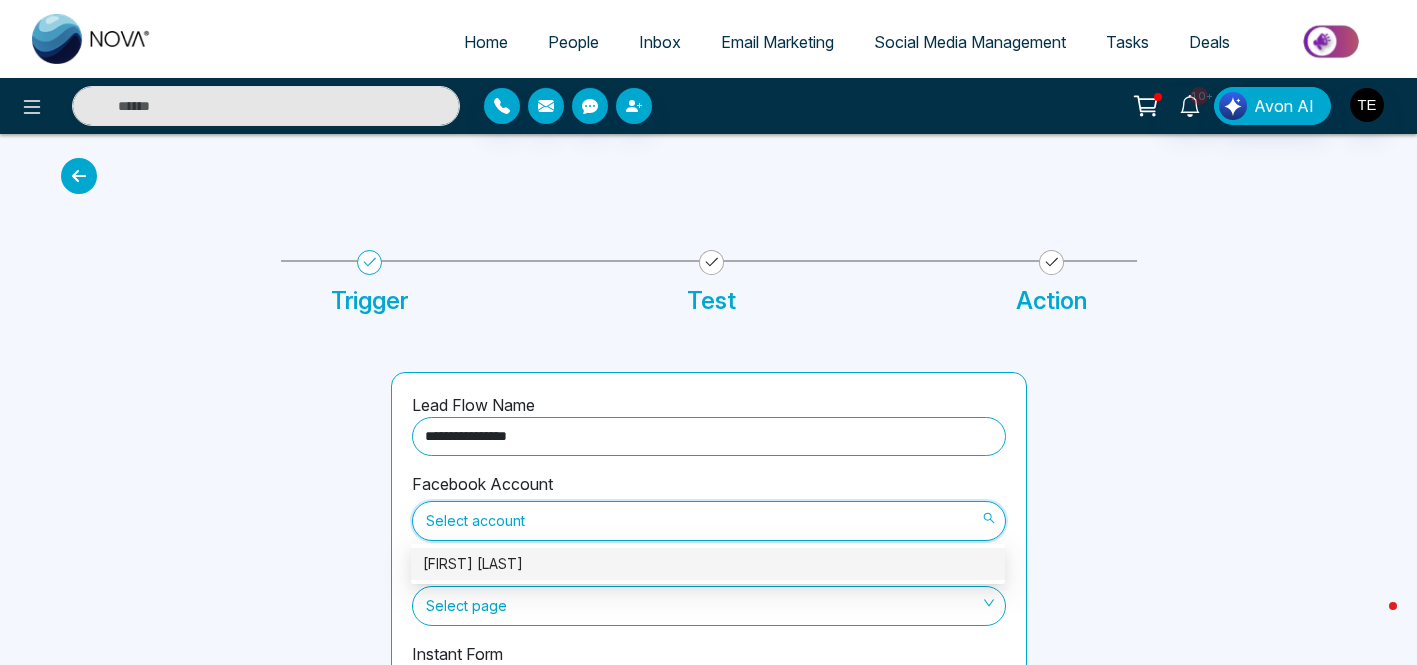scroll, scrollTop: 19, scrollLeft: 0, axis: vertical 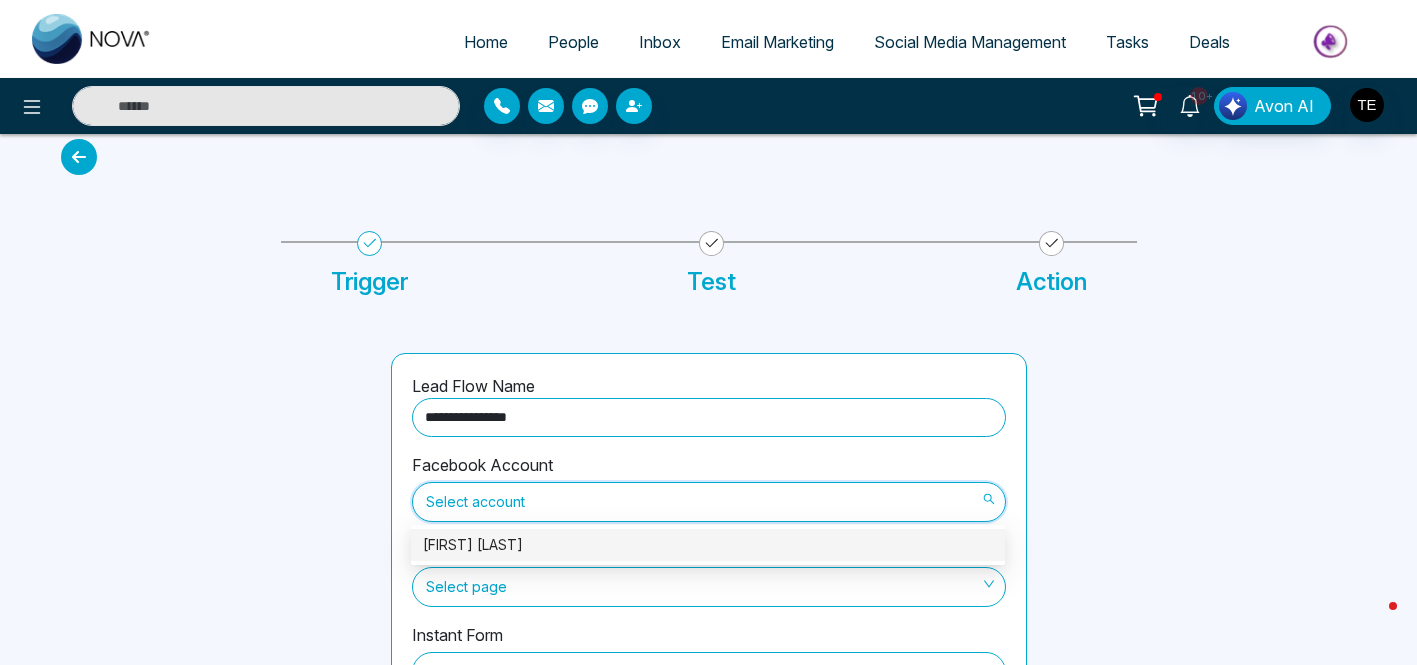 click on "[FIRST] [LAST]" at bounding box center (708, 545) 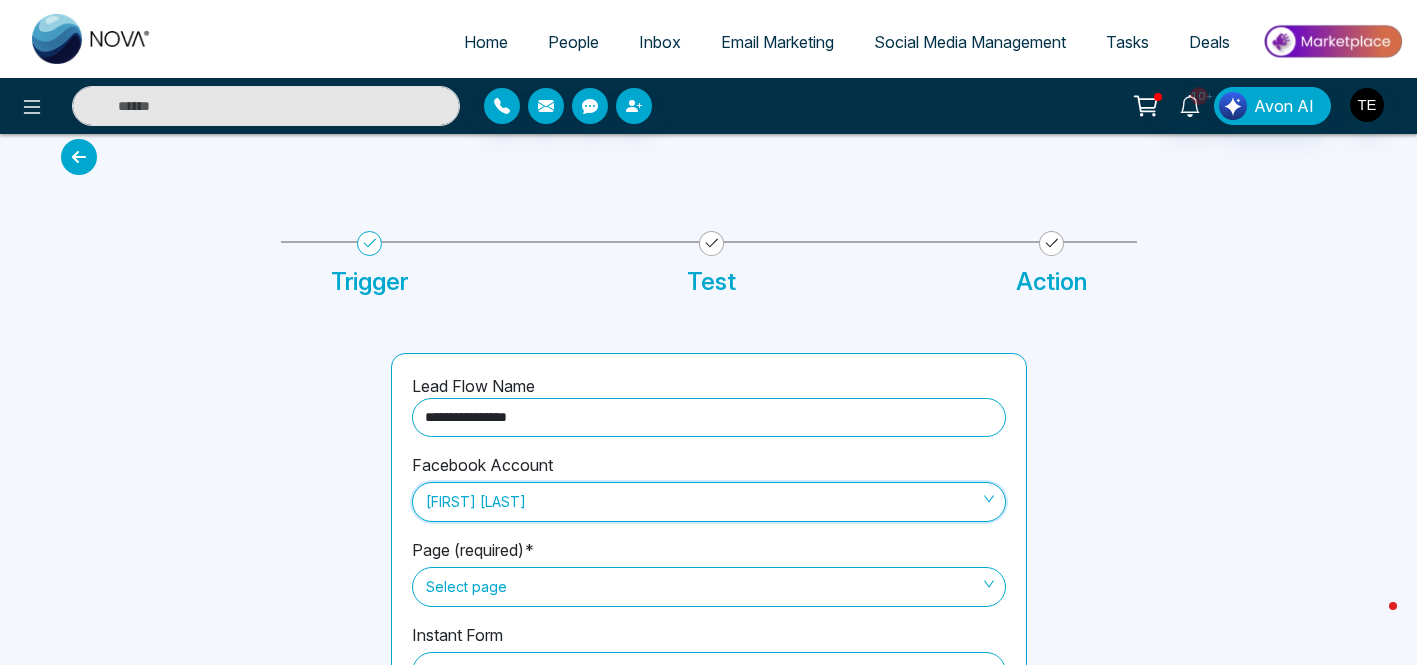 scroll, scrollTop: 146, scrollLeft: 0, axis: vertical 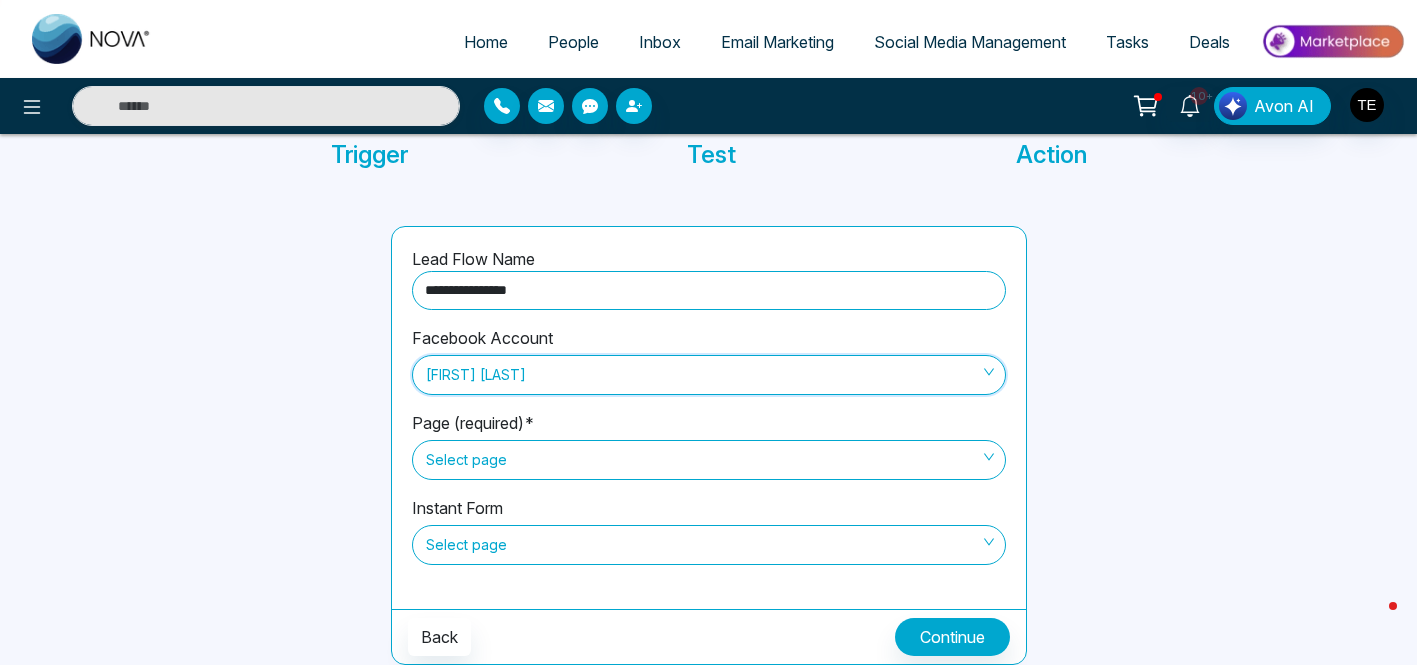 click on "Select page" at bounding box center [709, 460] 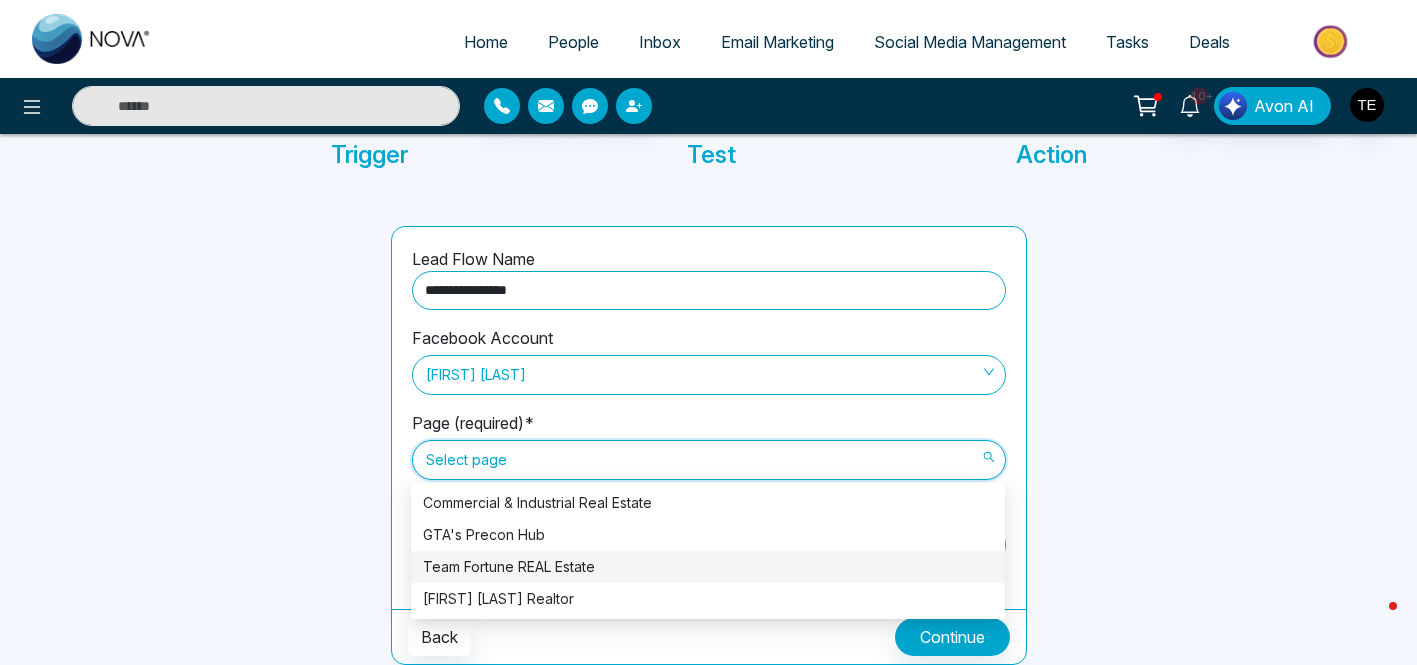 click on "Team Fortune REAL Estate" at bounding box center [708, 567] 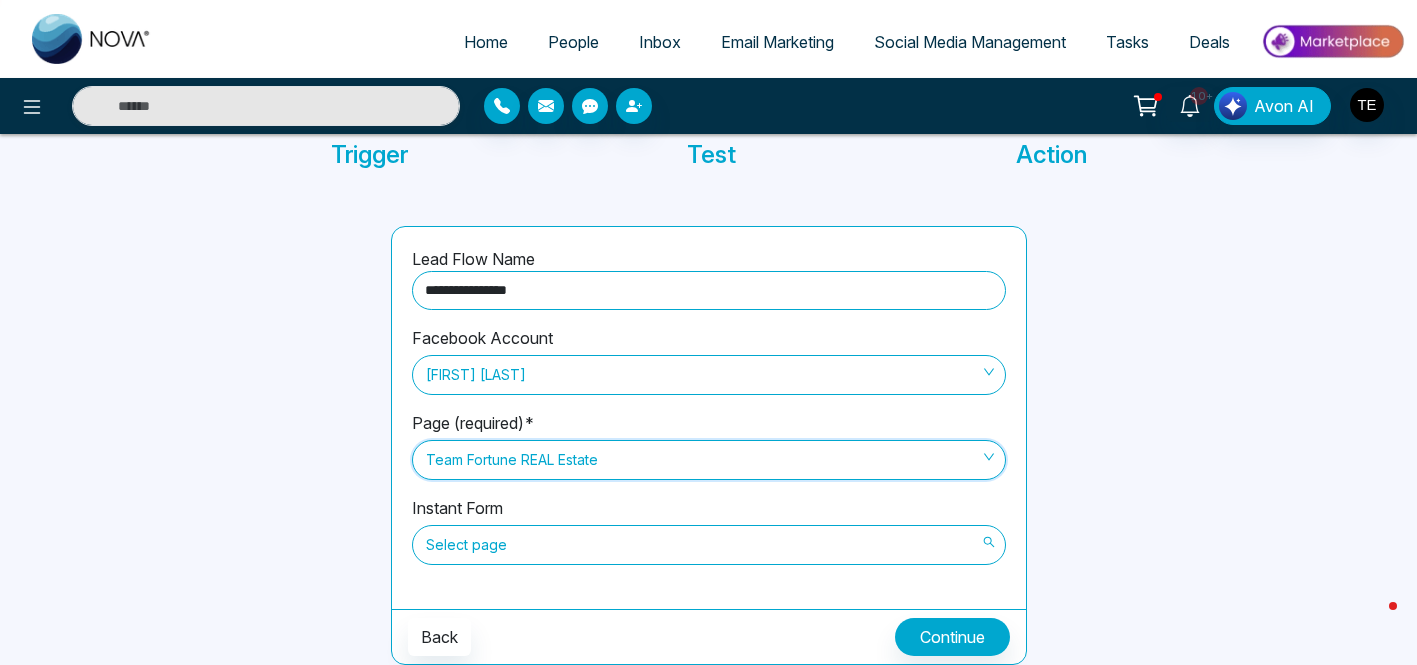 click on "Select page" at bounding box center [709, 545] 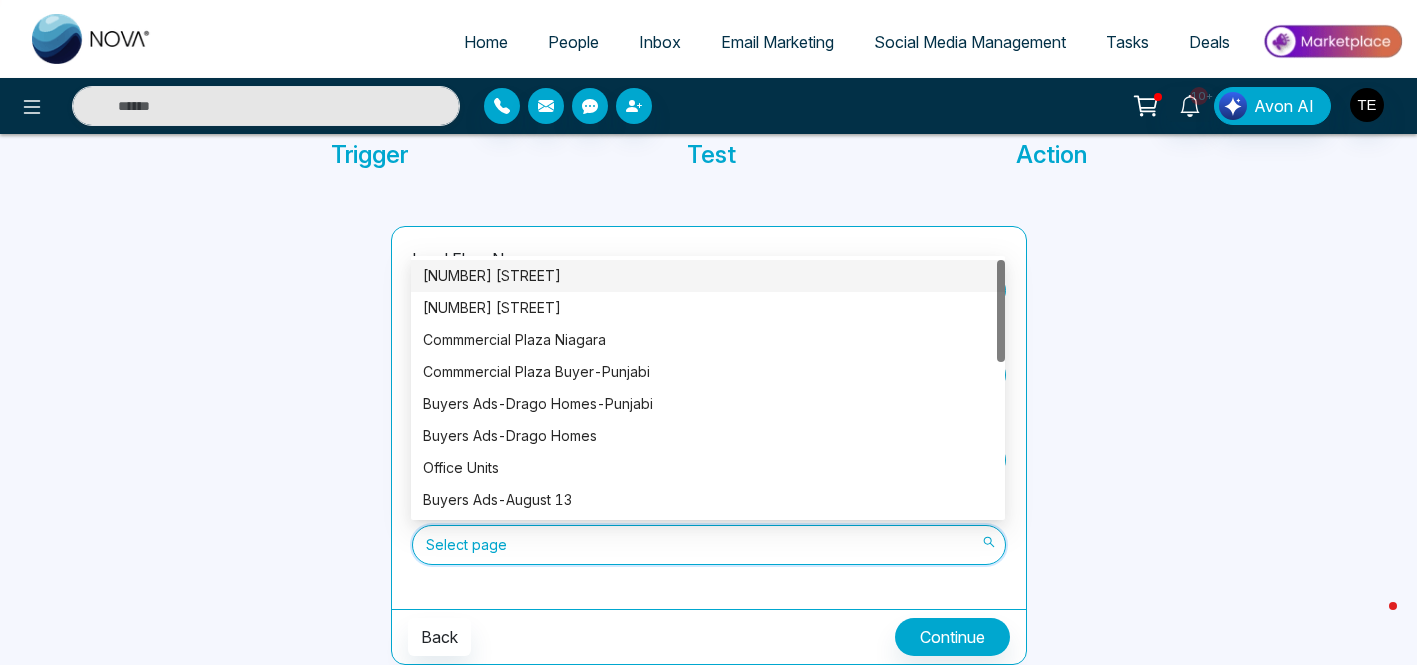 click on "[NUMBER] [STREET]" at bounding box center [708, 276] 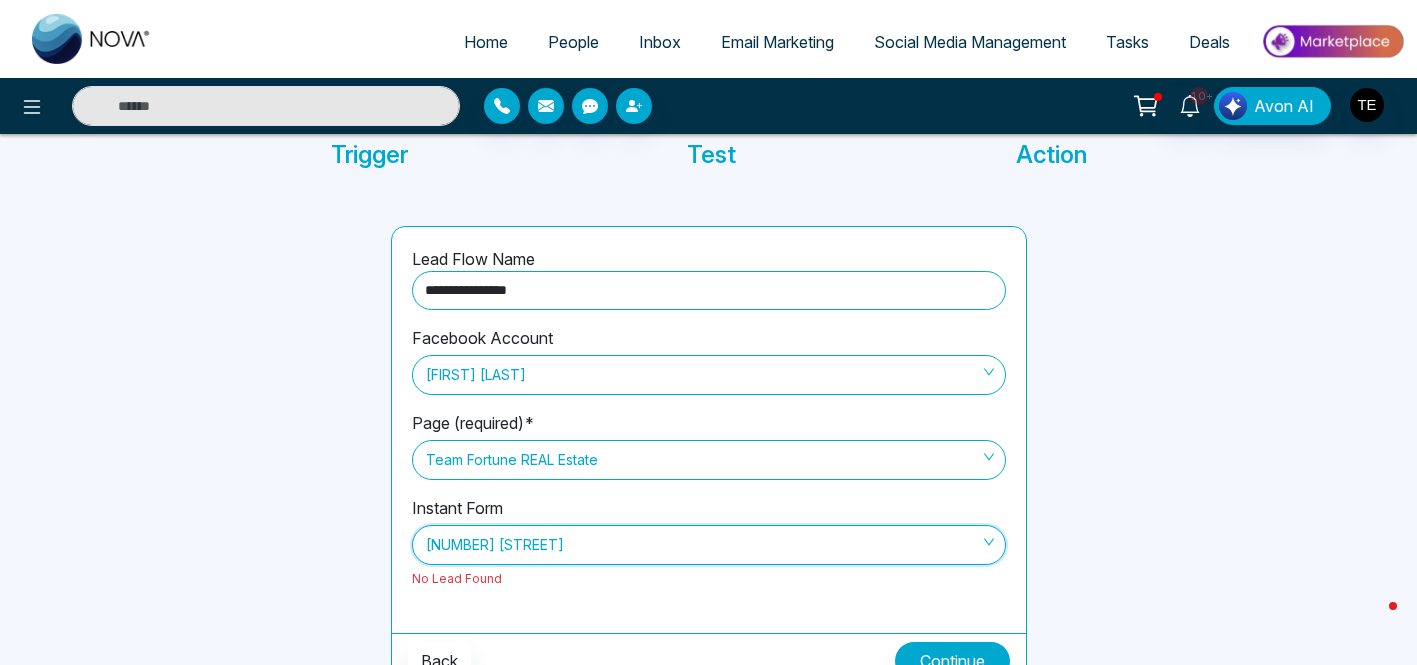 scroll, scrollTop: 170, scrollLeft: 0, axis: vertical 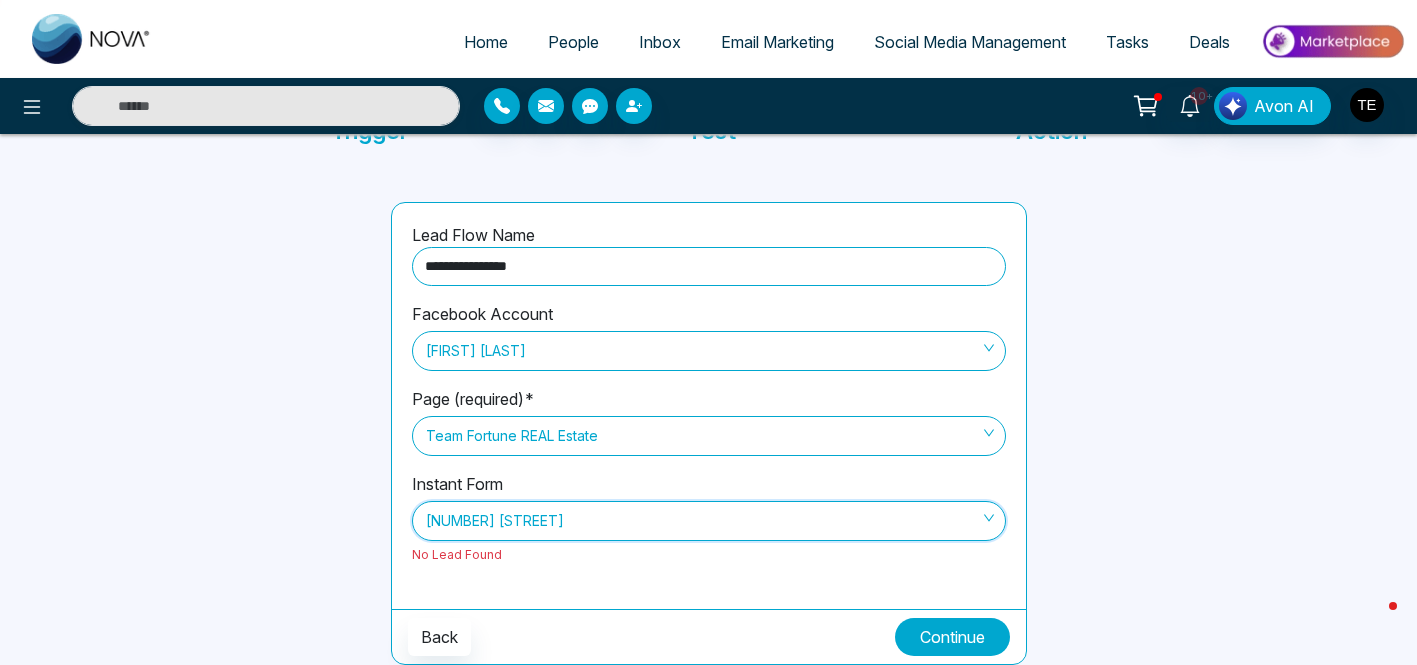click on "Continue" at bounding box center (952, 637) 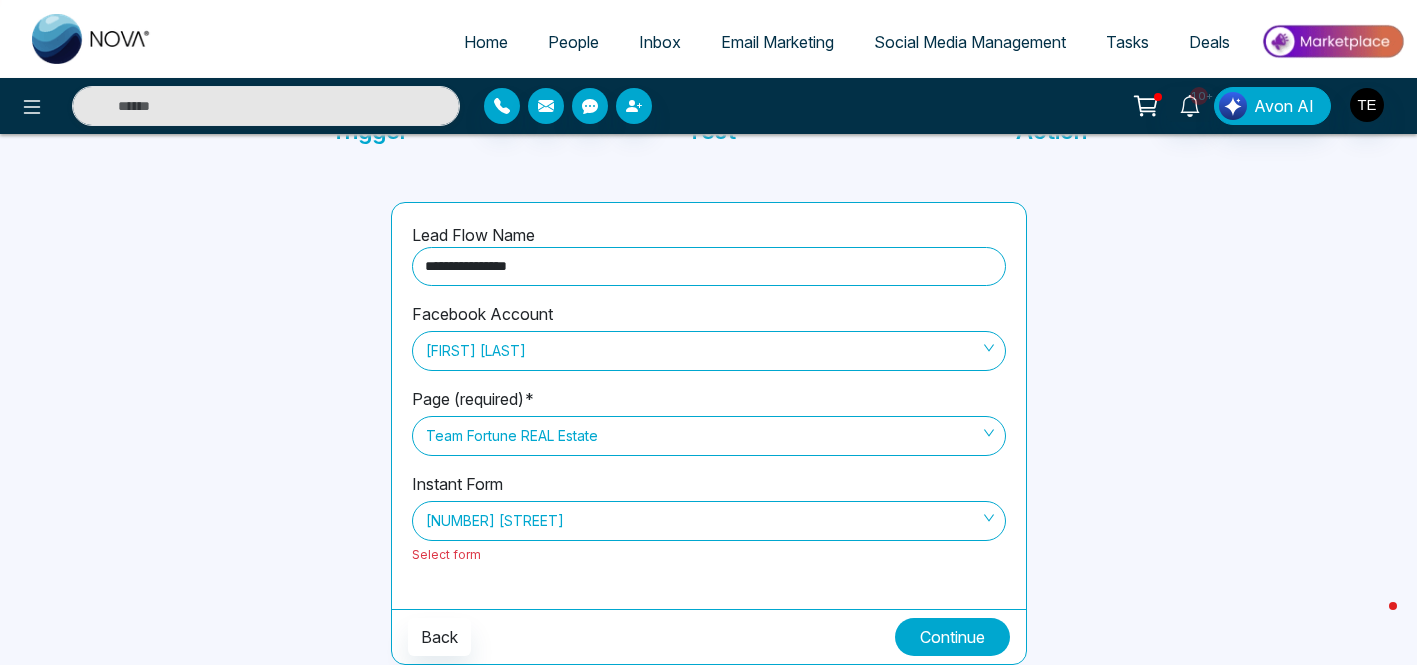 click on "Continue" at bounding box center (952, 637) 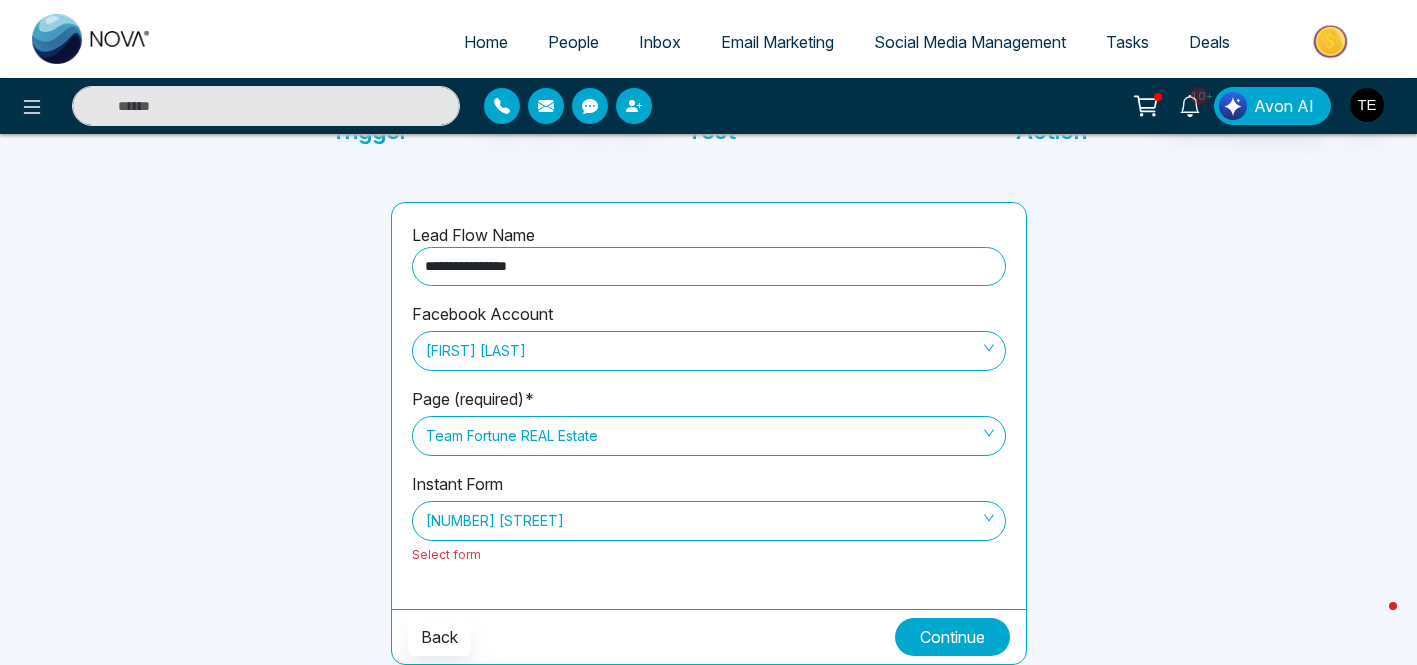 click on "[NUMBER] [STREET]" at bounding box center (709, 521) 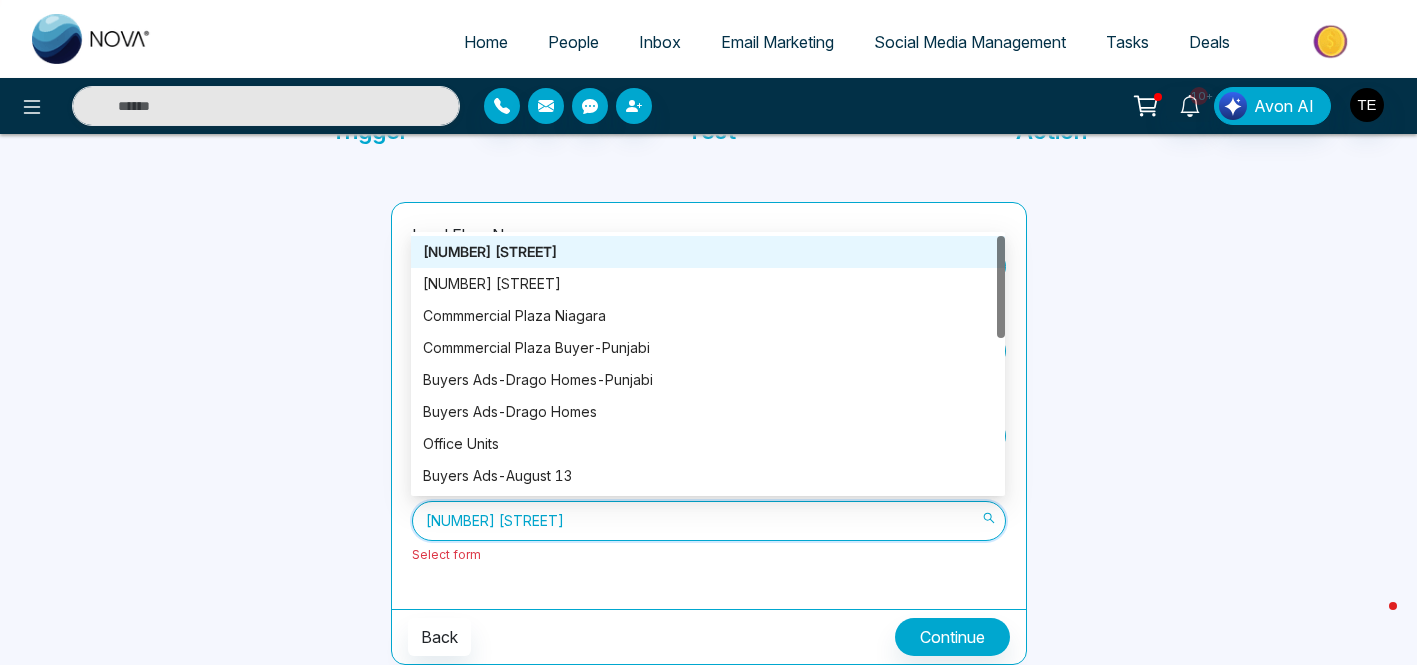 click on "[NUMBER] [STREET]" at bounding box center [708, 252] 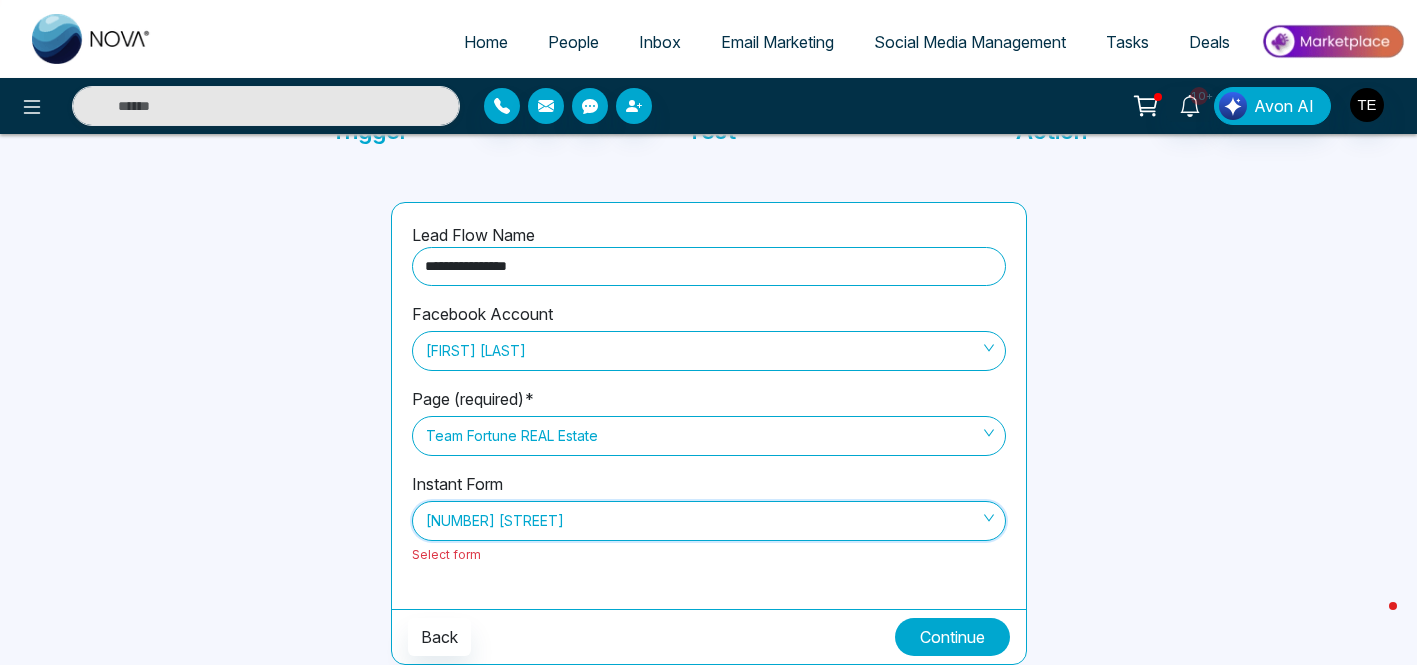 click on "Continue" at bounding box center (952, 637) 